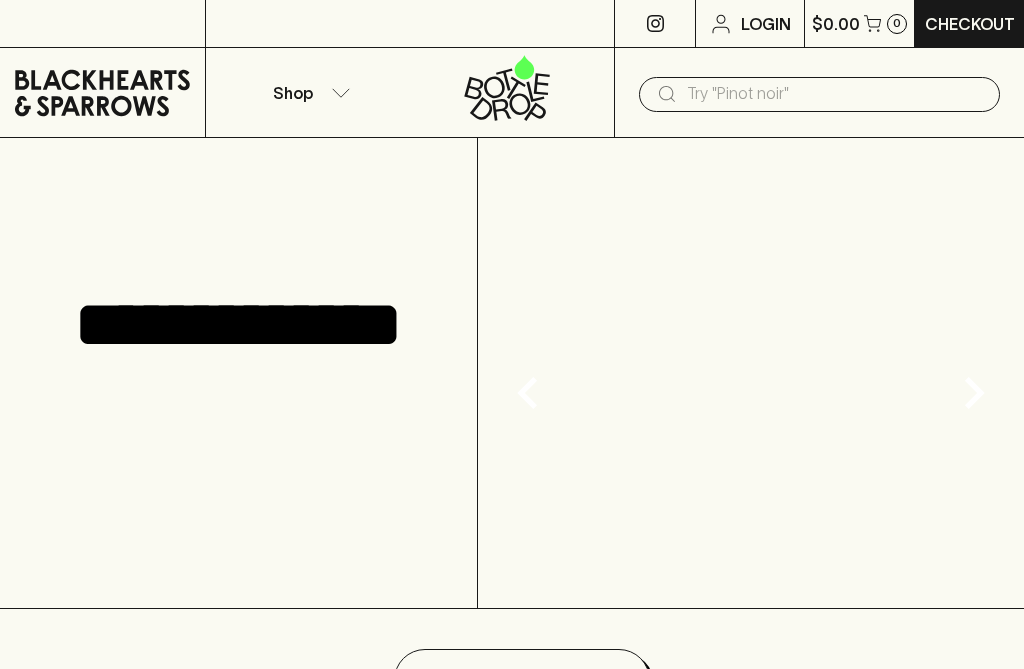 scroll, scrollTop: 0, scrollLeft: 0, axis: both 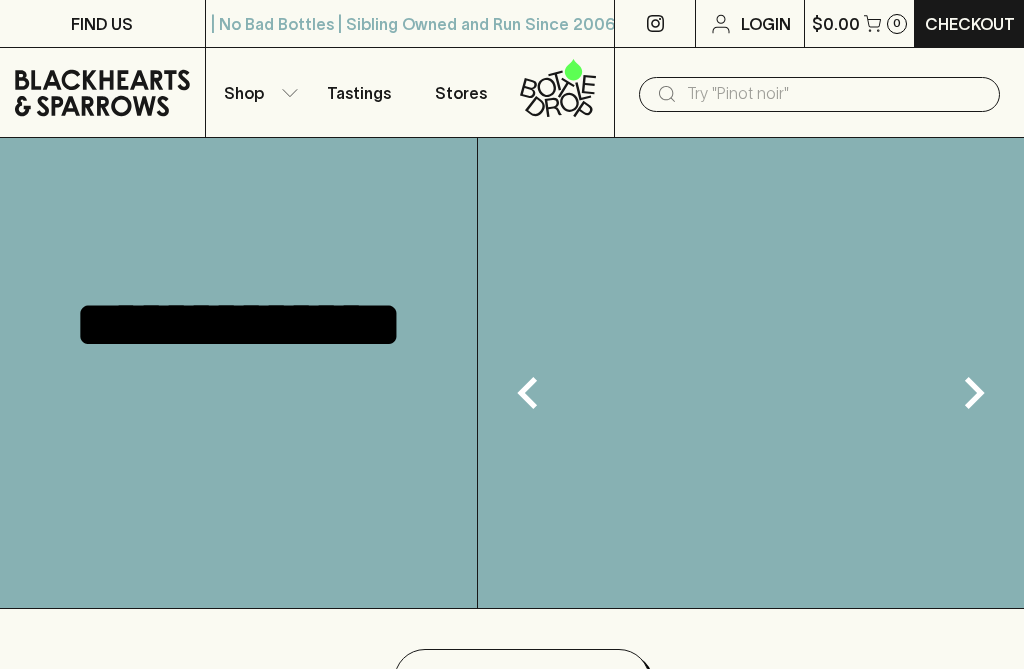 click at bounding box center (835, 94) 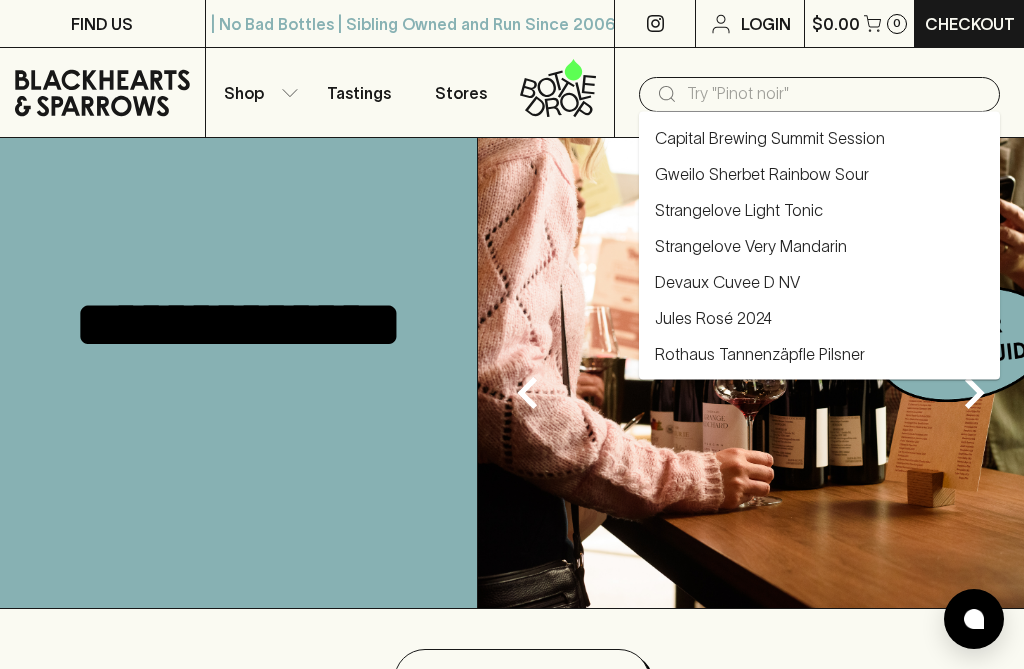 scroll, scrollTop: 0, scrollLeft: 0, axis: both 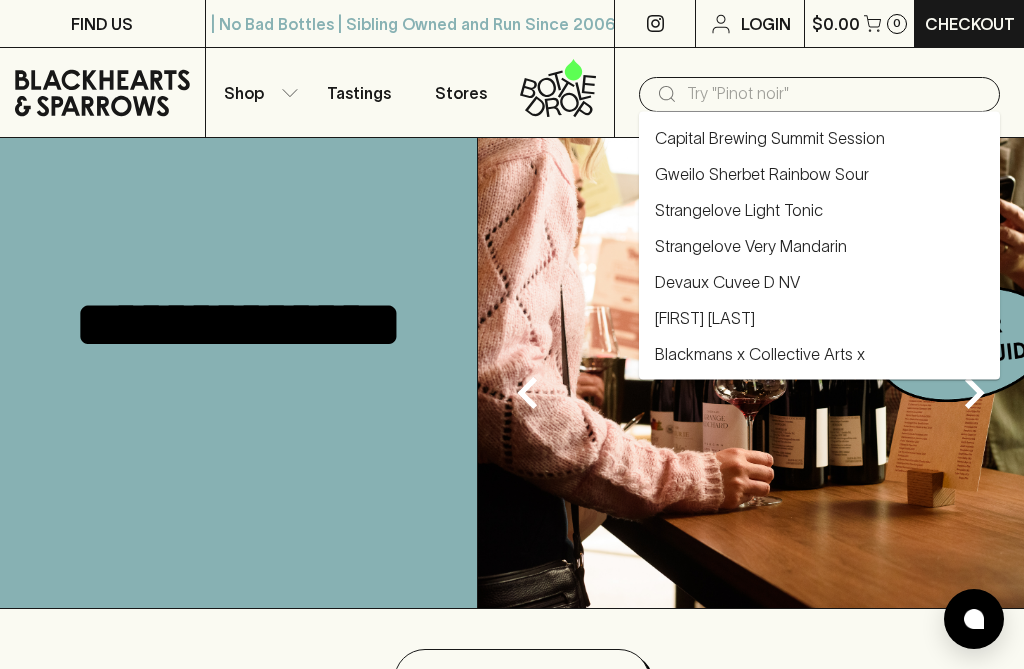 click at bounding box center [835, 94] 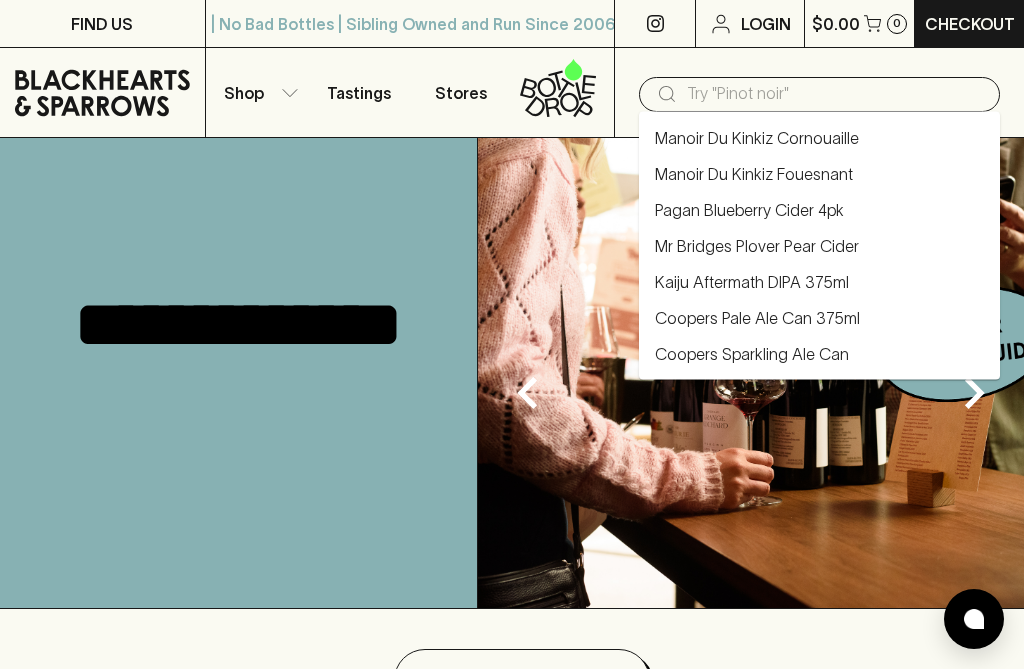 type 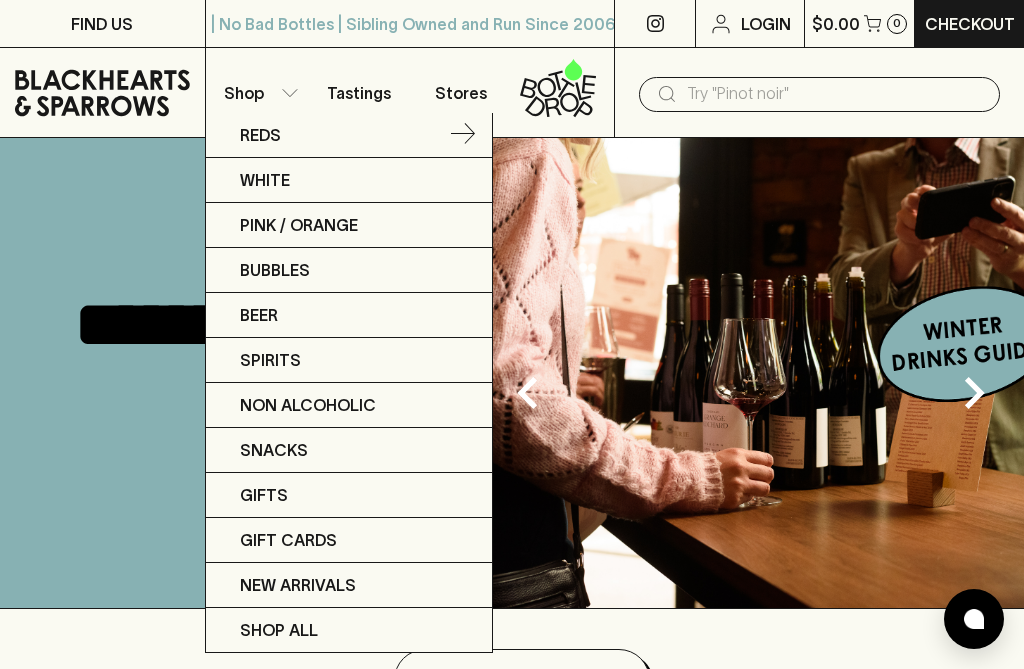 click on "Reds" at bounding box center (260, 135) 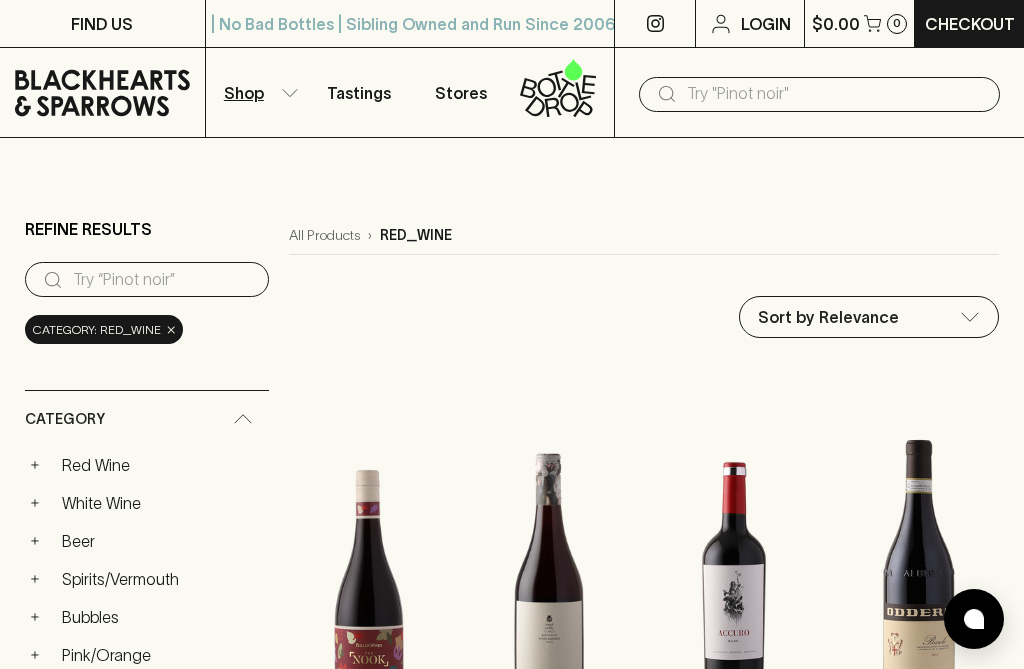 click at bounding box center [163, 280] 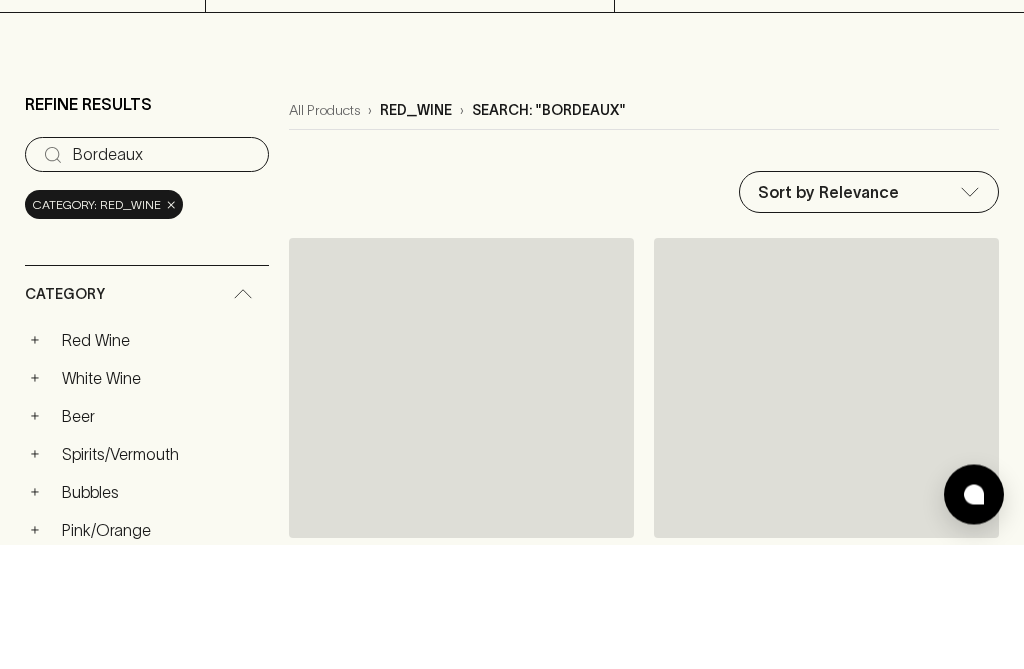 type on "Bordeaux" 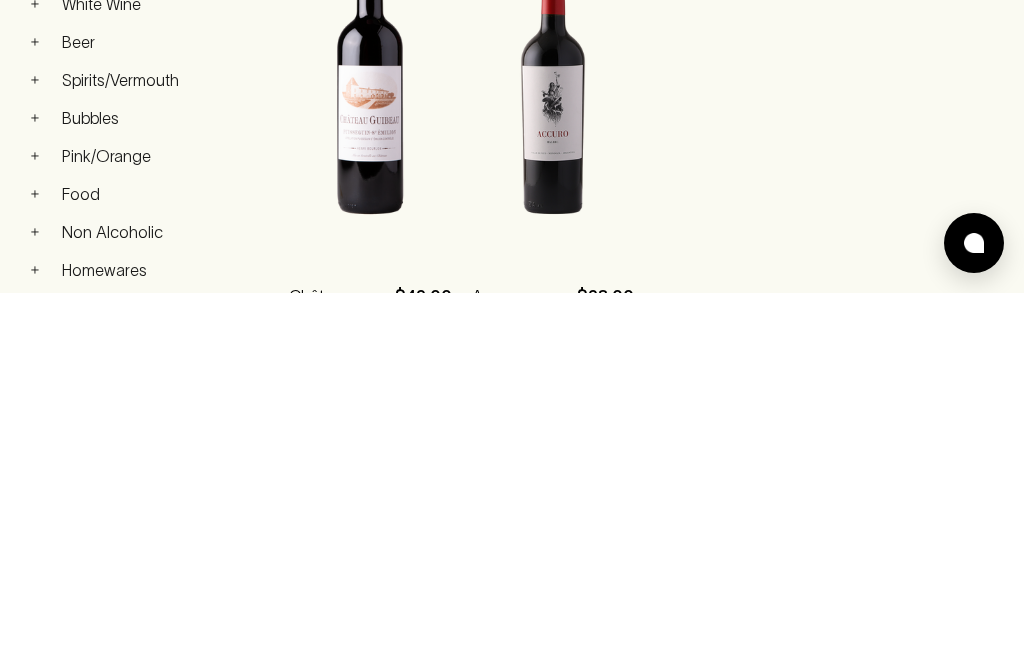 scroll, scrollTop: 221, scrollLeft: 0, axis: vertical 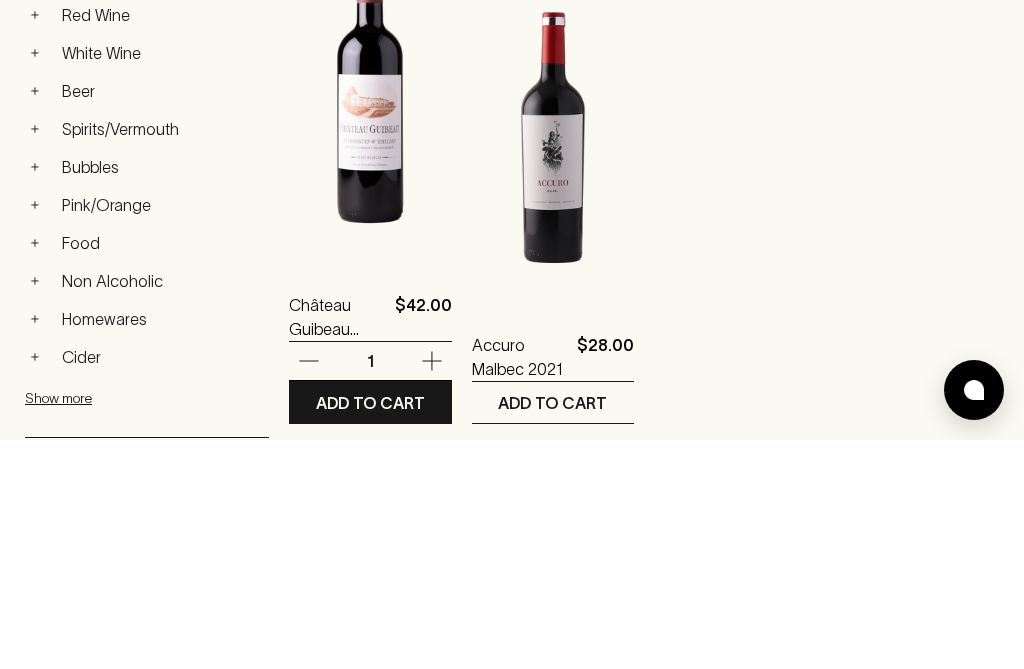 click at bounding box center [370, 317] 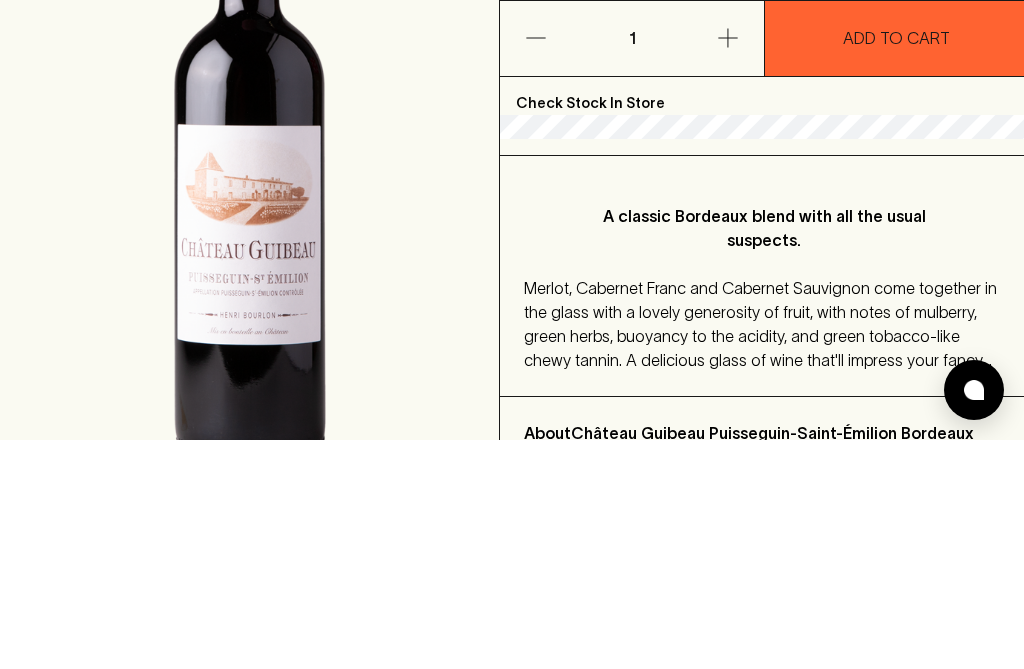 click at bounding box center [249, 385] 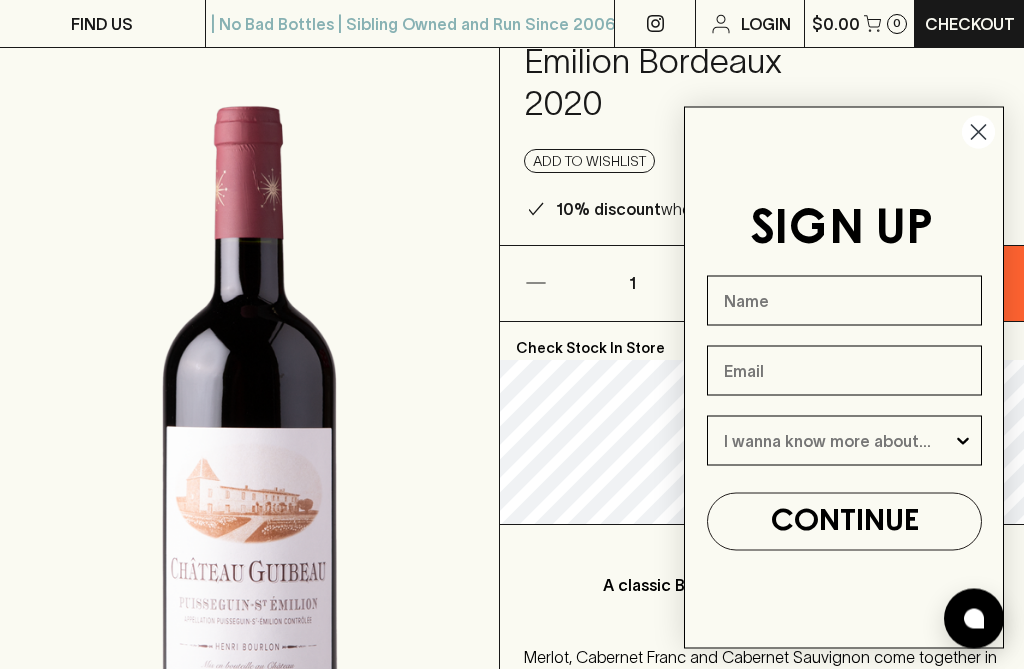 scroll, scrollTop: 205, scrollLeft: 0, axis: vertical 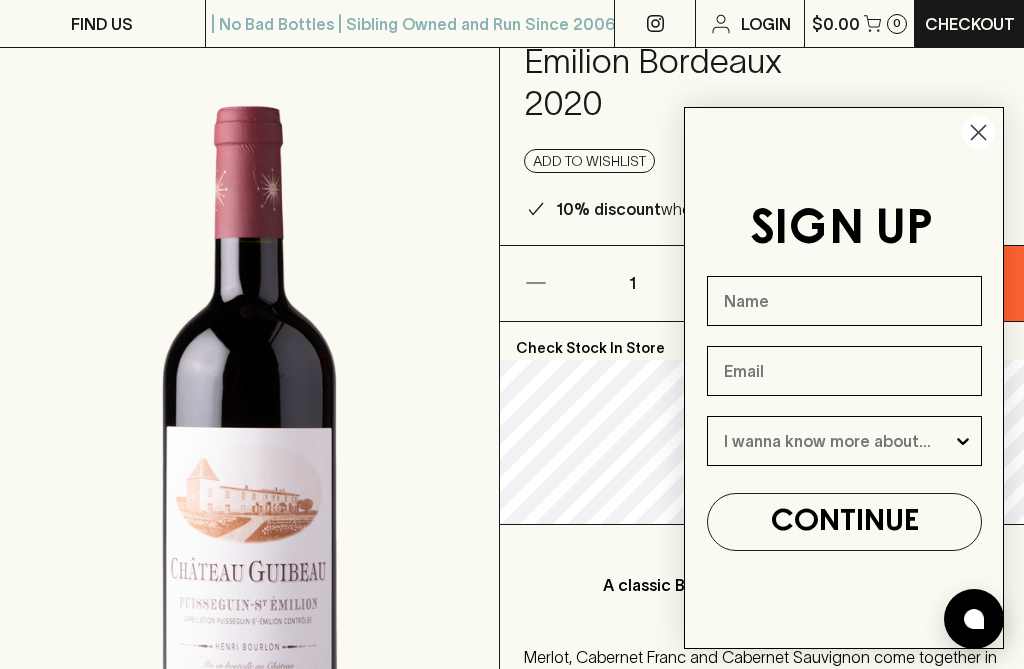 click 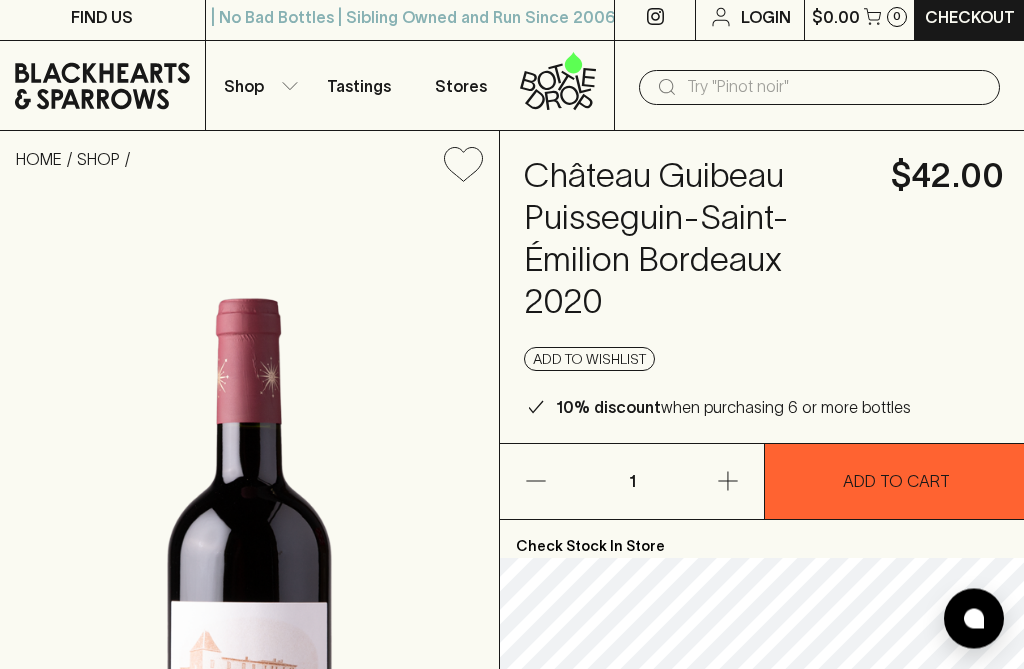 scroll, scrollTop: 0, scrollLeft: 0, axis: both 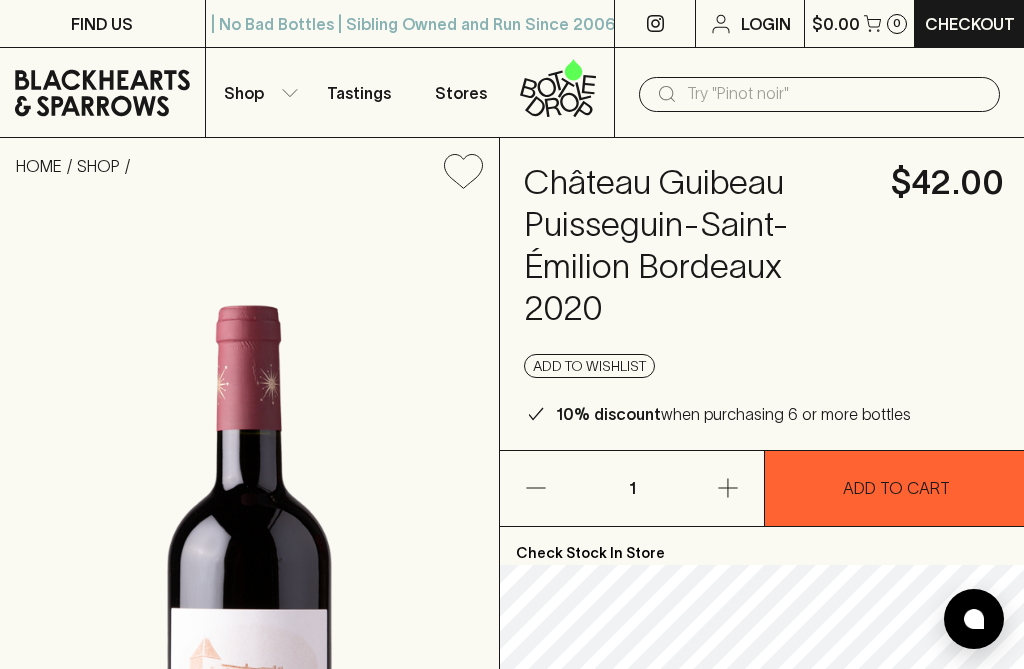 click at bounding box center (710, 488) 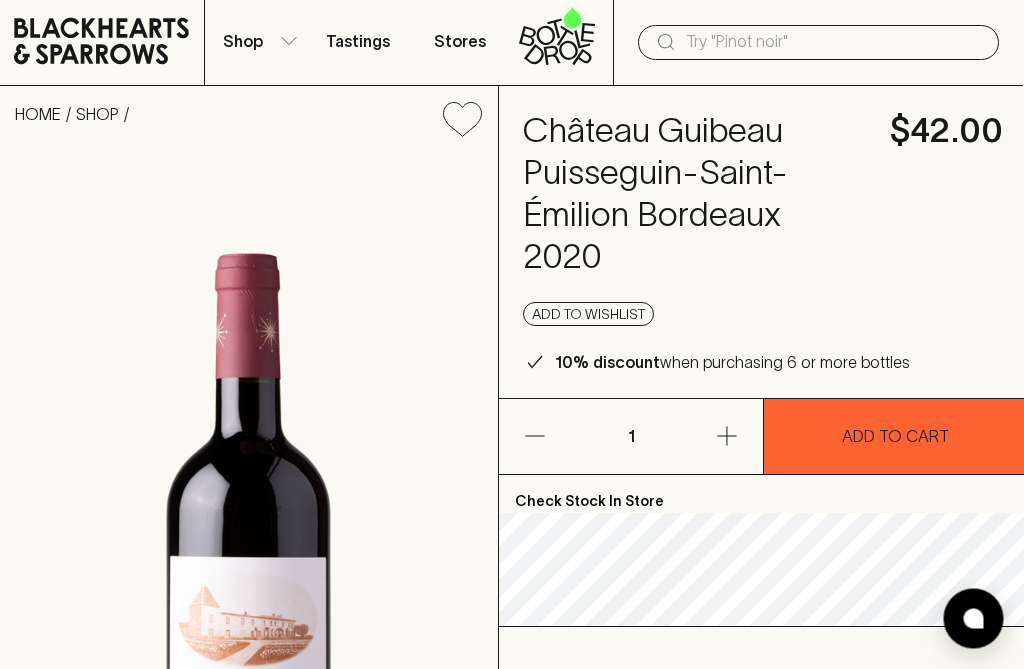 scroll, scrollTop: 61, scrollLeft: 0, axis: vertical 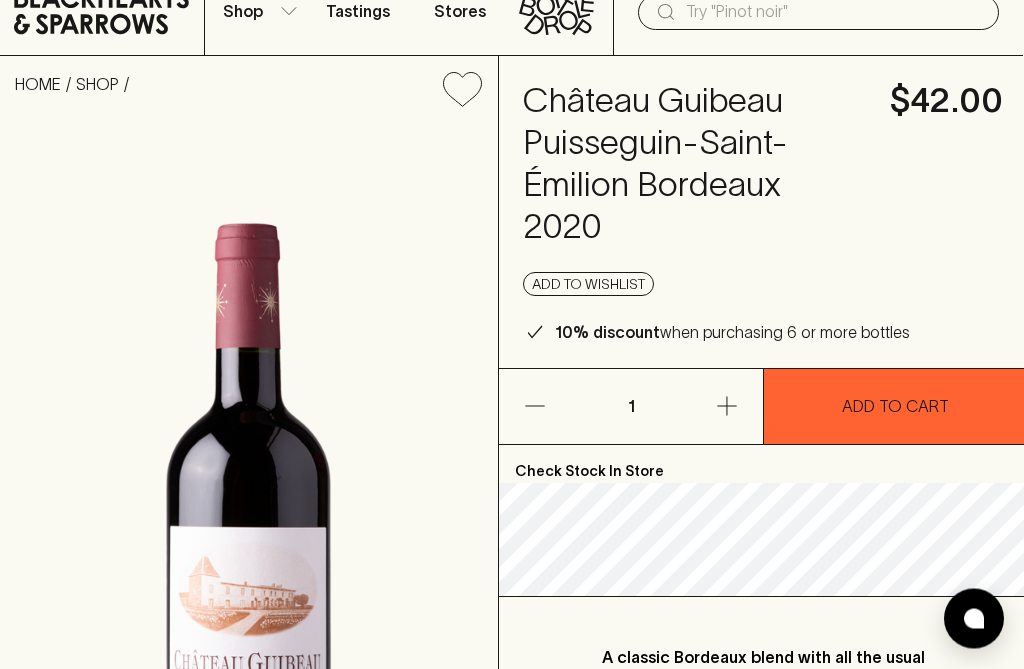 click 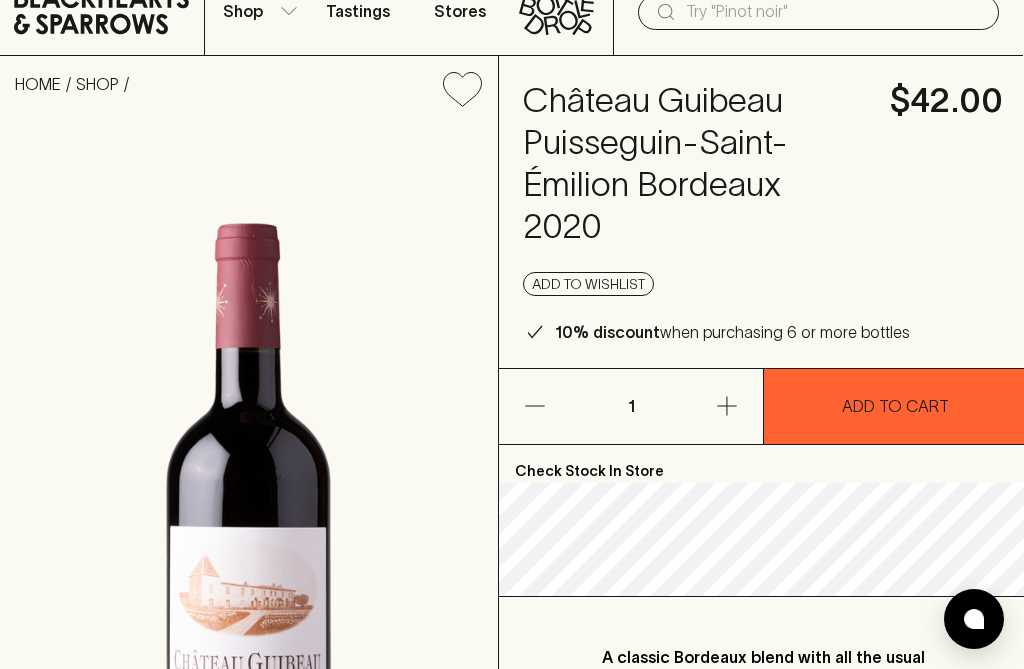 click 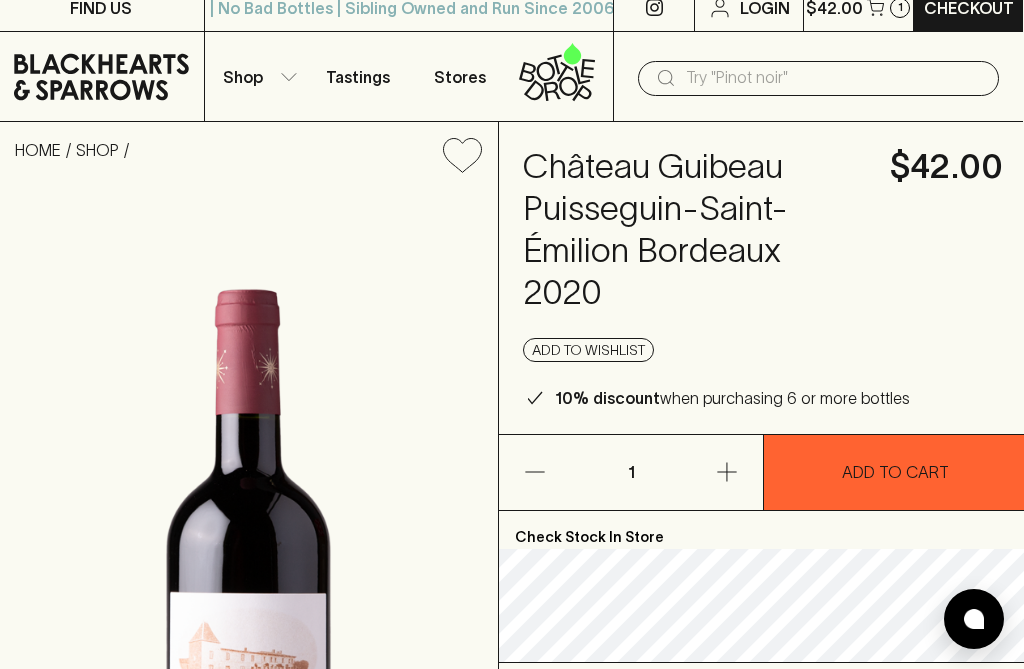 scroll, scrollTop: 0, scrollLeft: 1, axis: horizontal 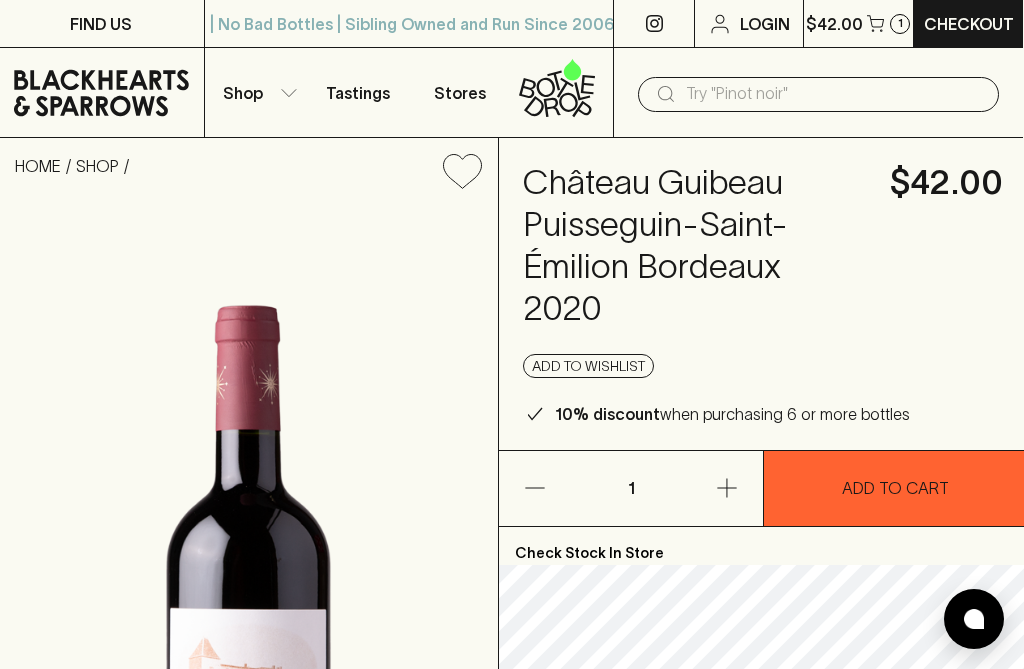 click on "$42.00" at bounding box center [834, 24] 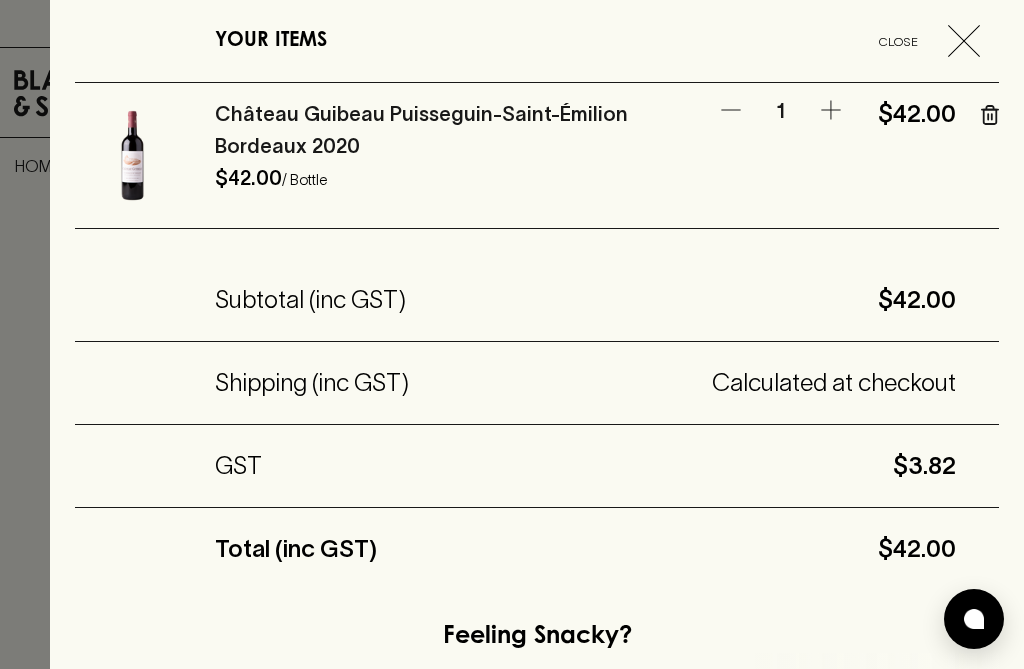 click 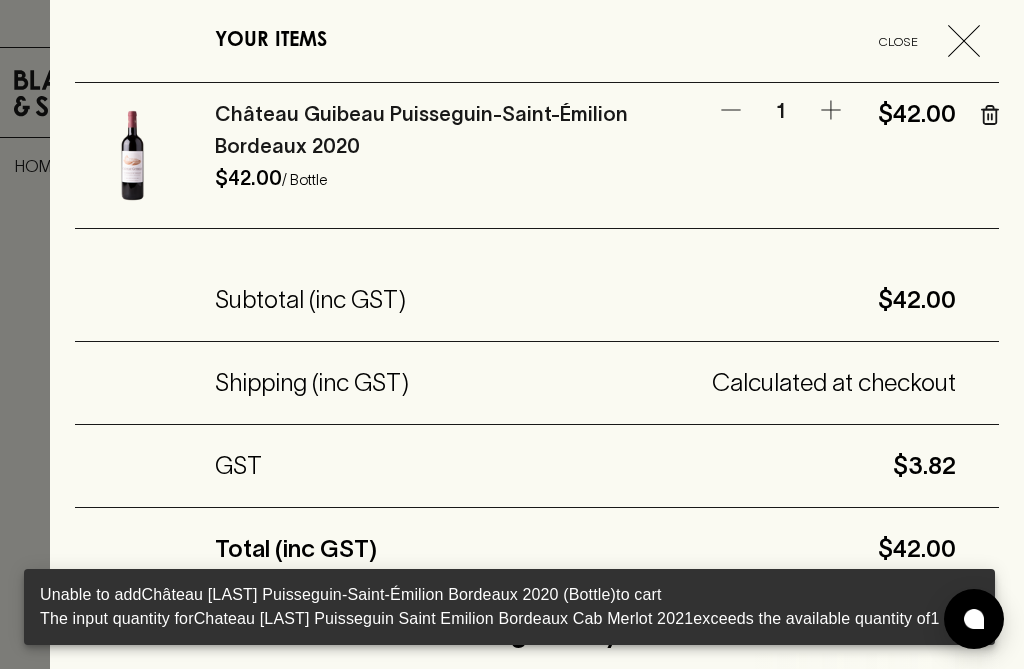 click 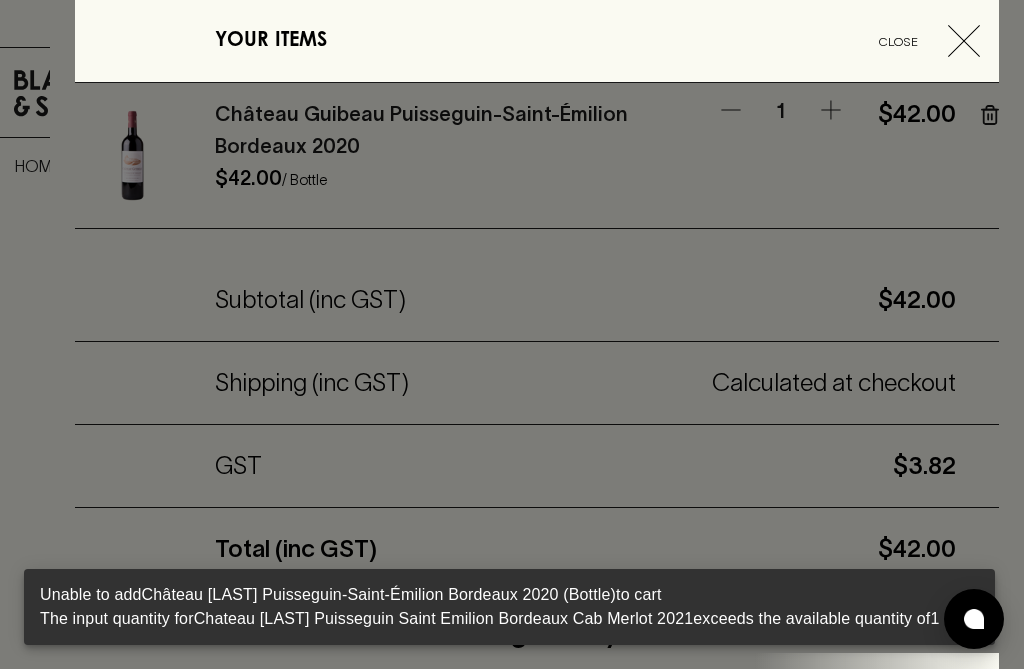 click at bounding box center [537, 334] 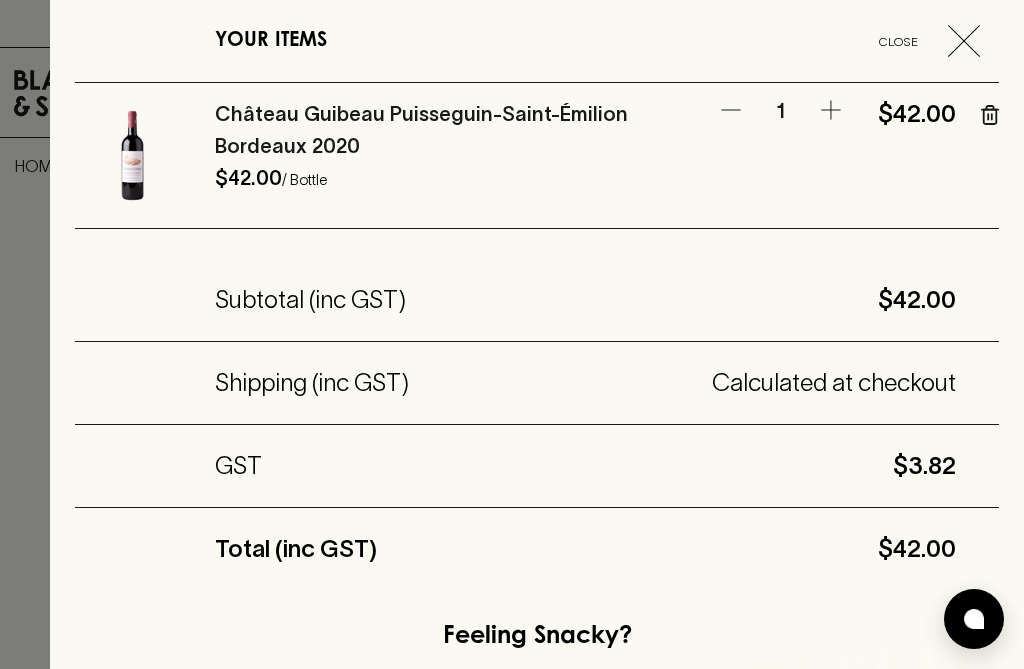 click 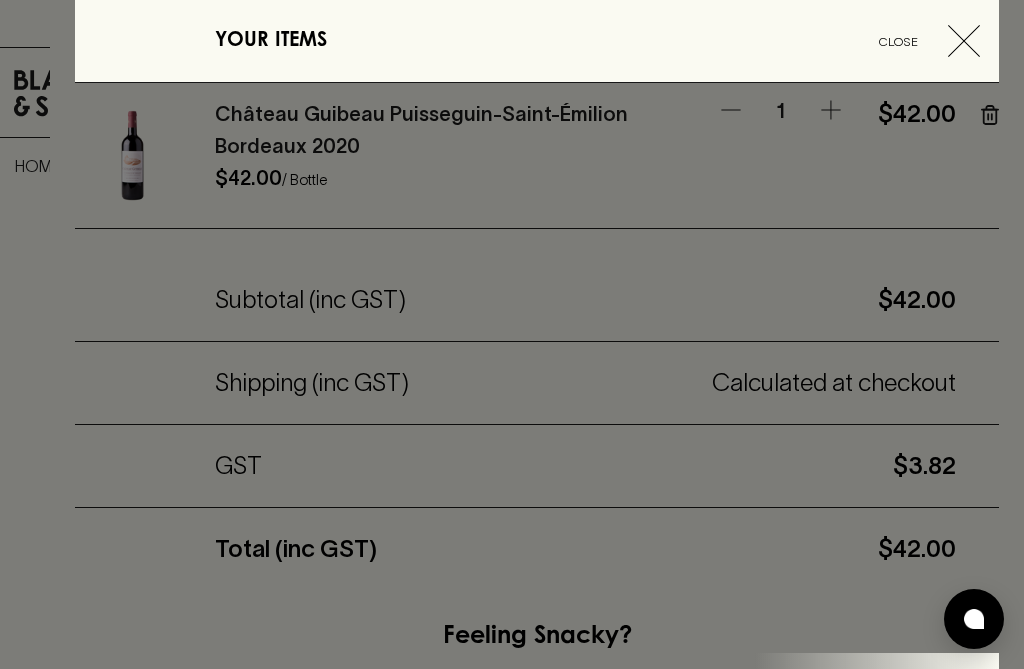 click at bounding box center [537, 334] 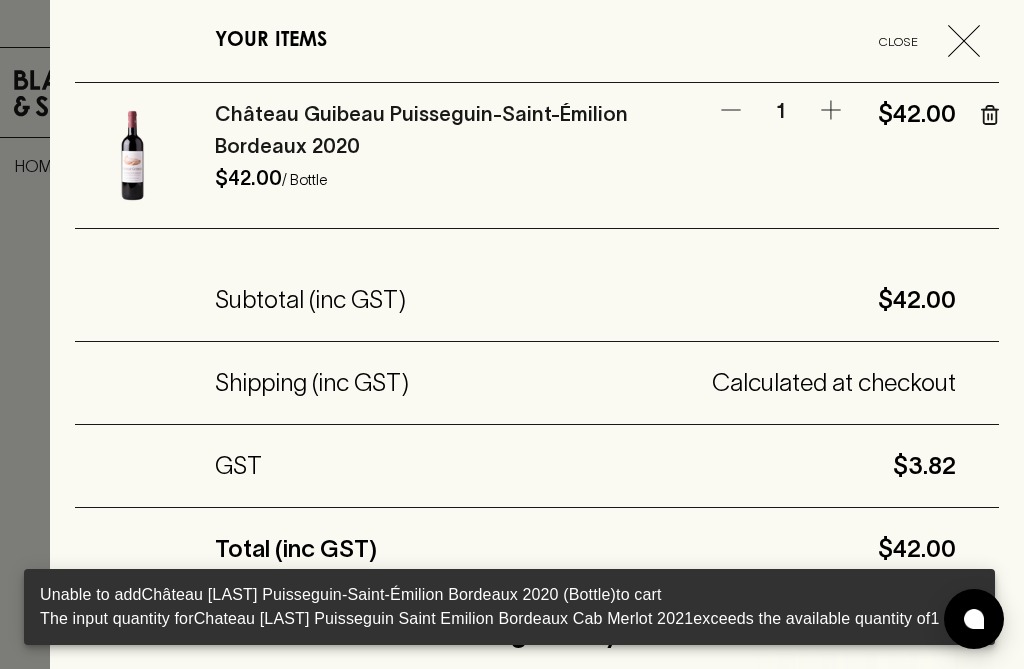 click 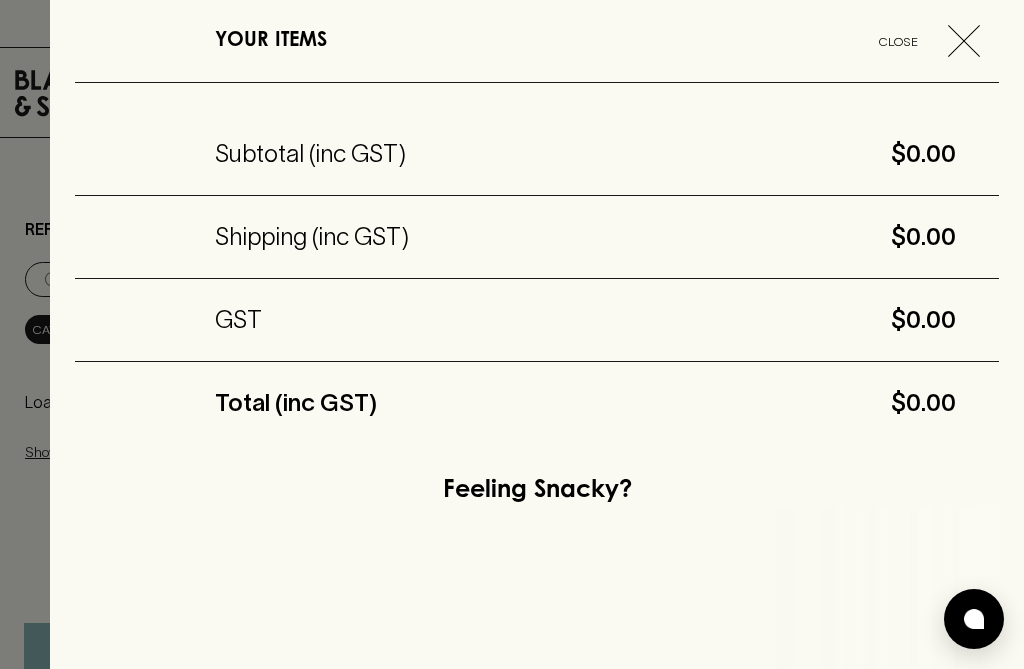 scroll, scrollTop: 0, scrollLeft: 0, axis: both 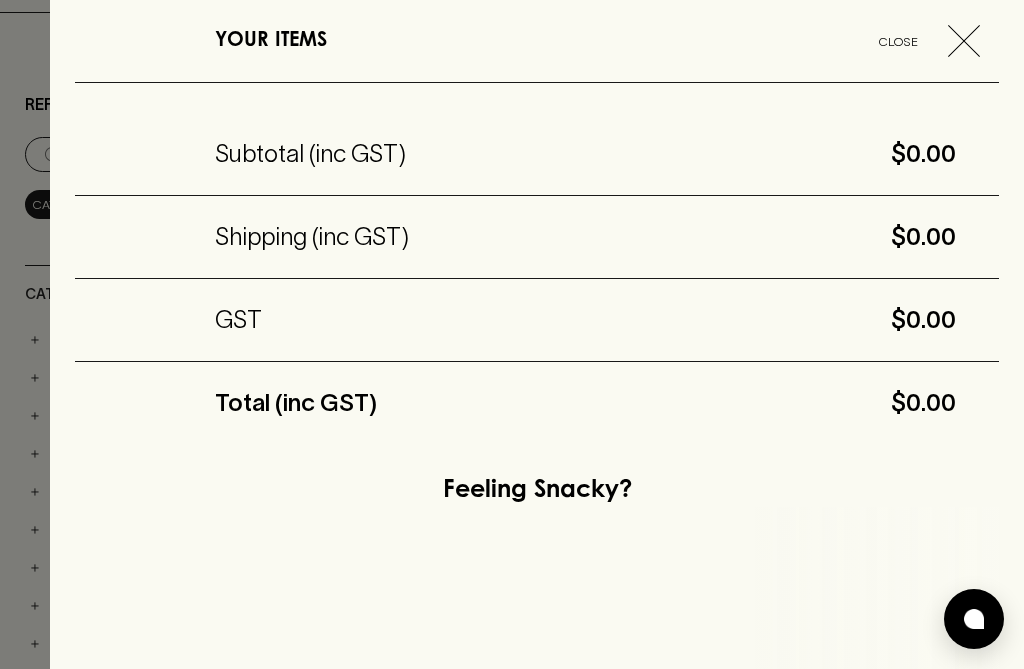 type on "Bor" 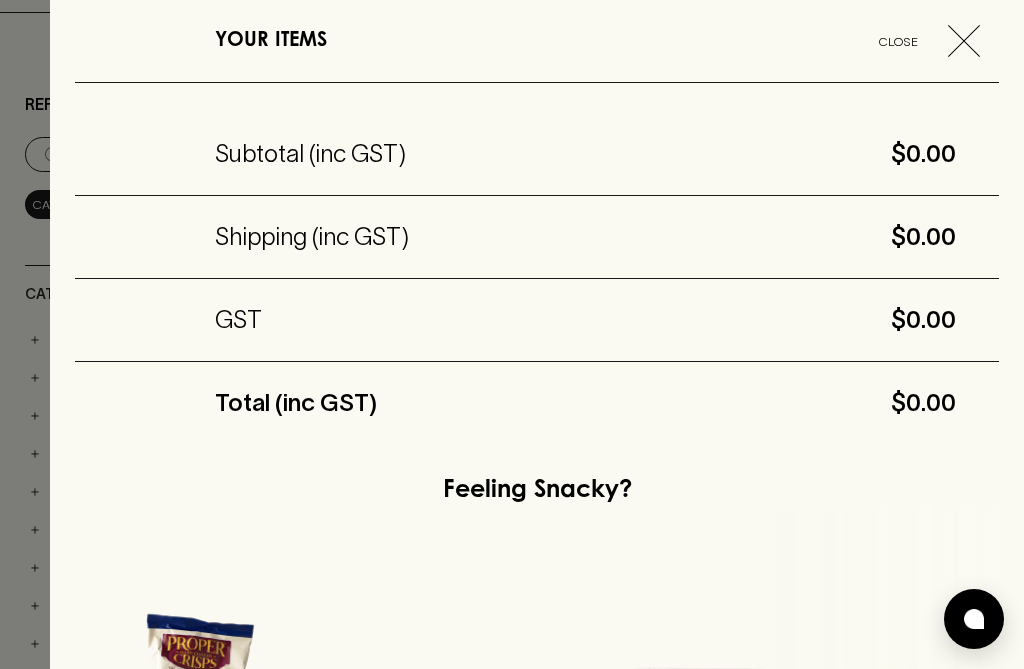 scroll, scrollTop: 0, scrollLeft: 0, axis: both 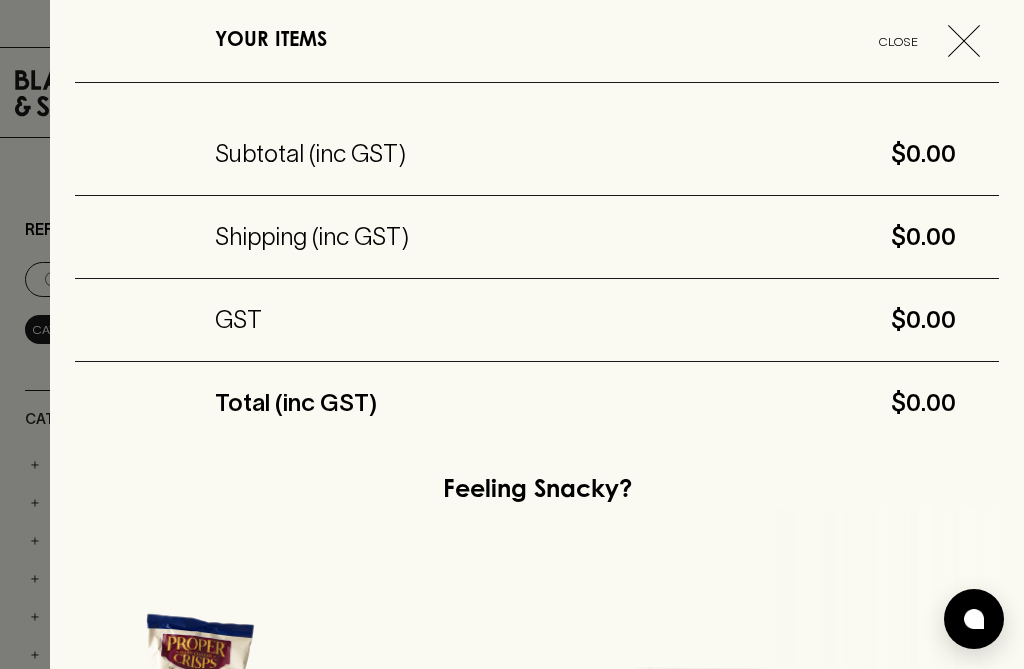 click 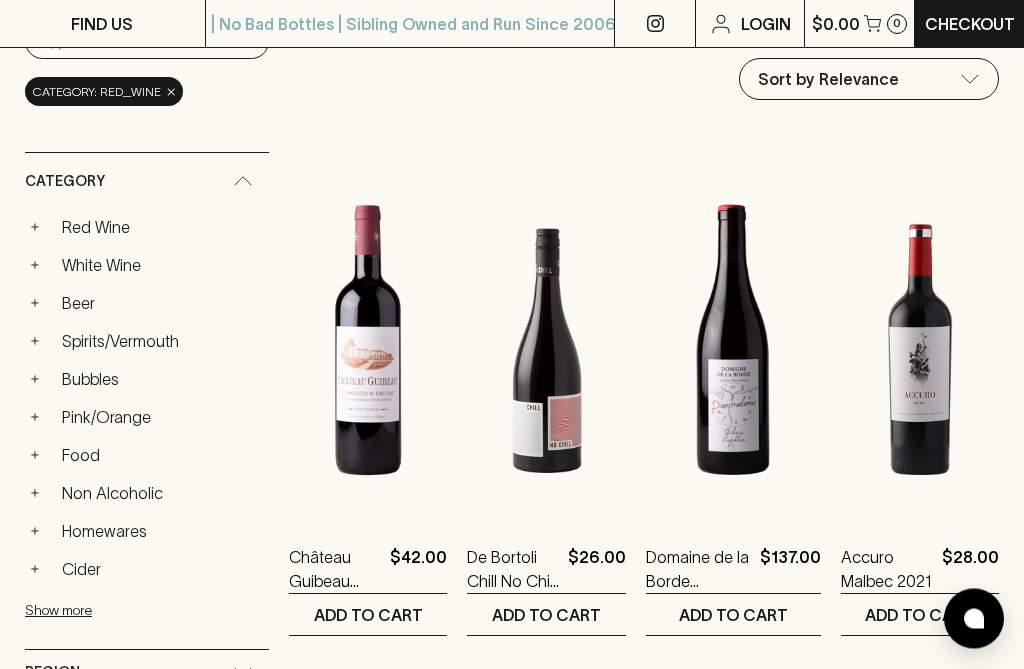 scroll, scrollTop: 243, scrollLeft: 0, axis: vertical 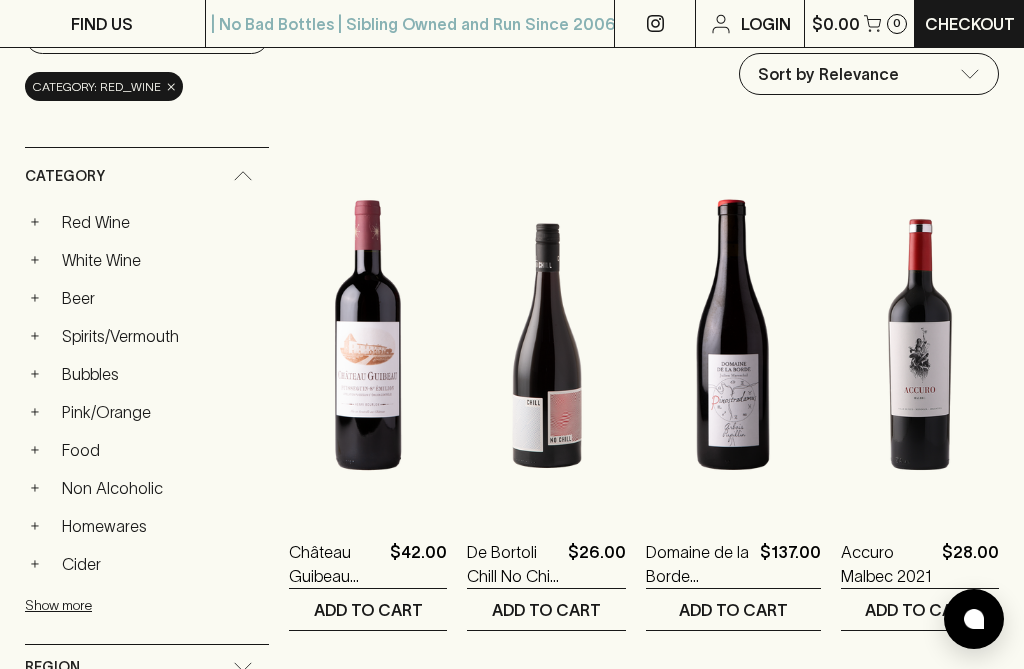 click on "Domaine de la Borde Pinostradamus Pinot Noir 2023" at bounding box center [699, 564] 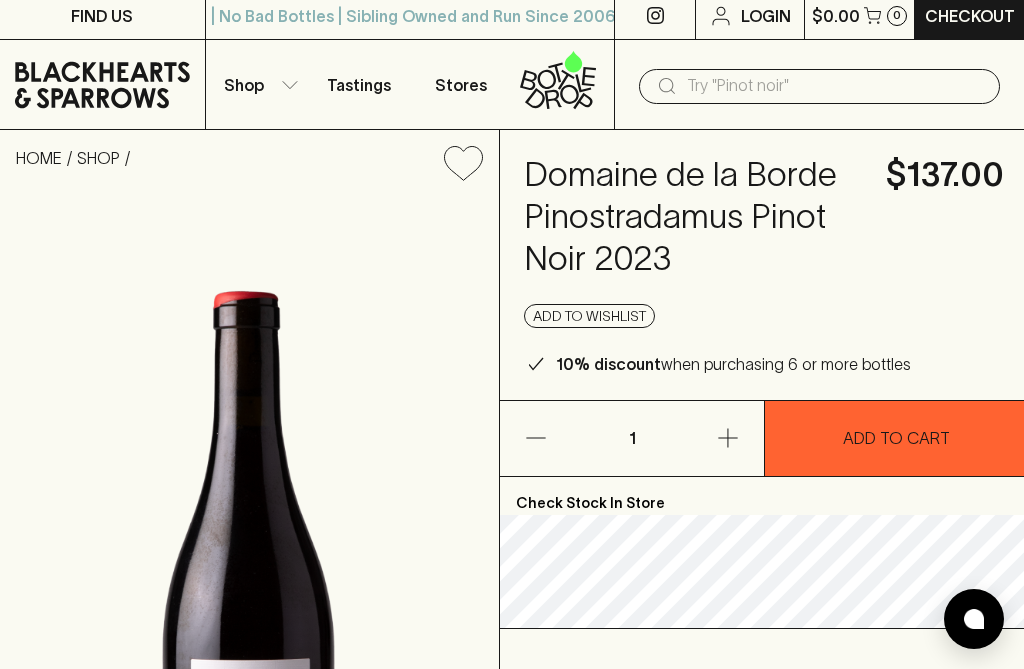 scroll, scrollTop: 0, scrollLeft: 0, axis: both 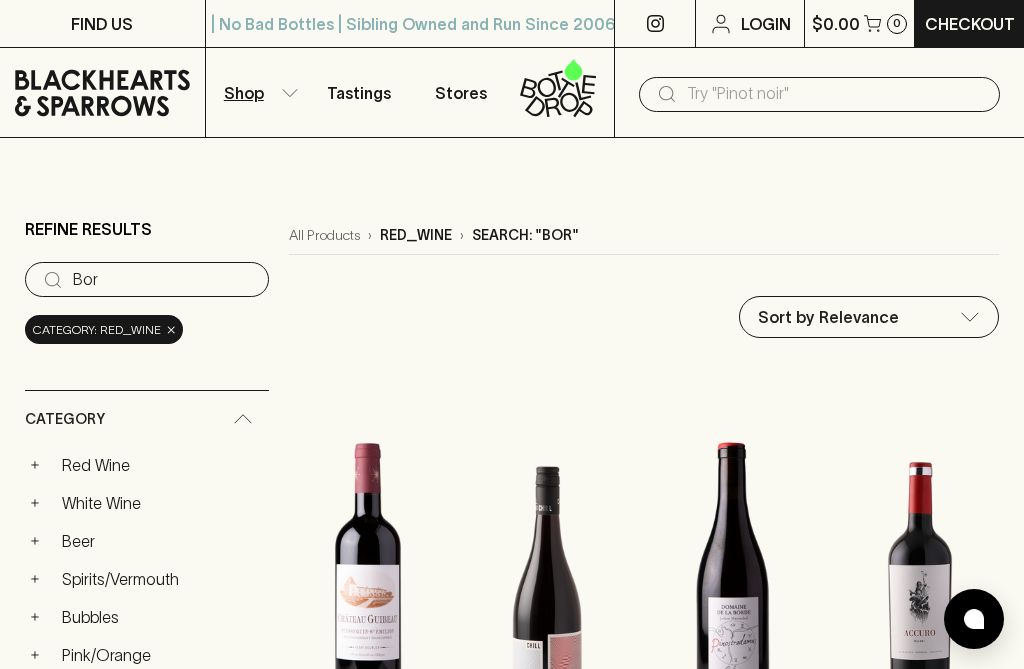 click at bounding box center (920, 578) 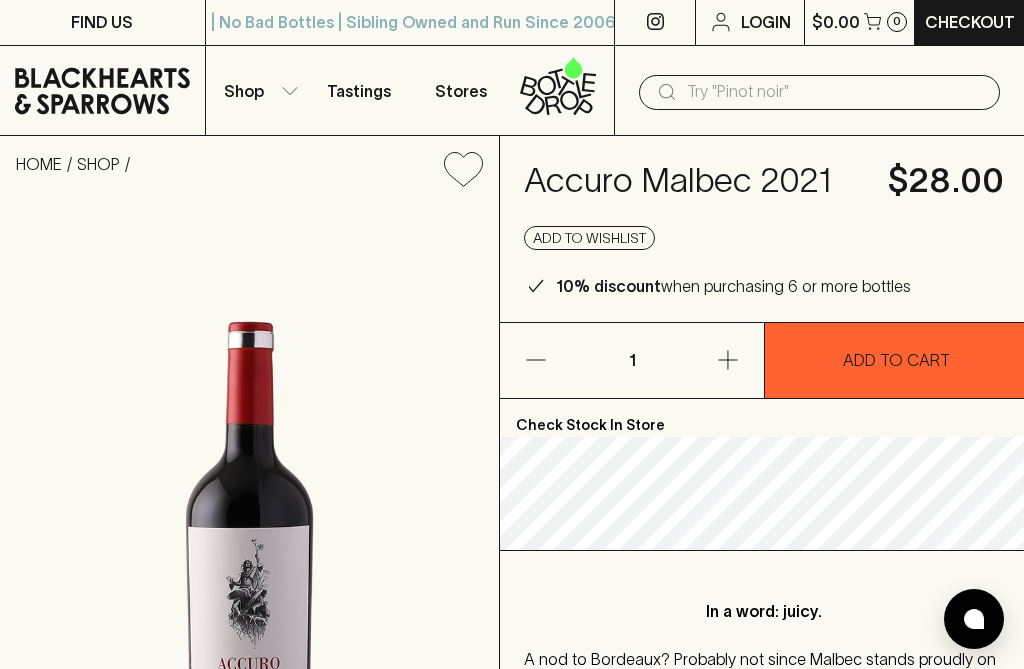 scroll, scrollTop: 1, scrollLeft: 0, axis: vertical 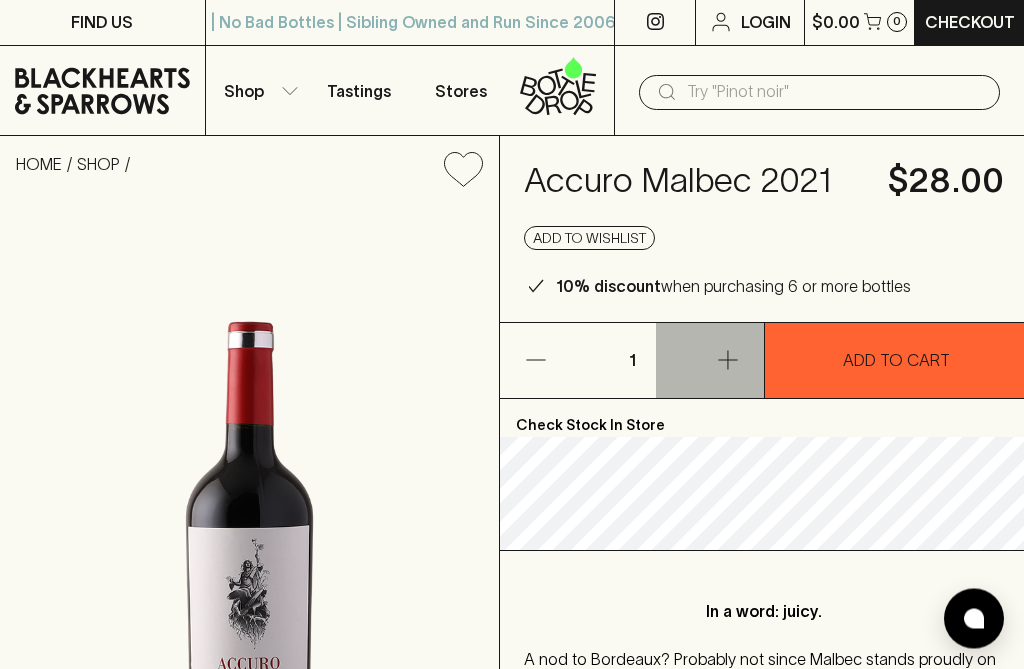 click 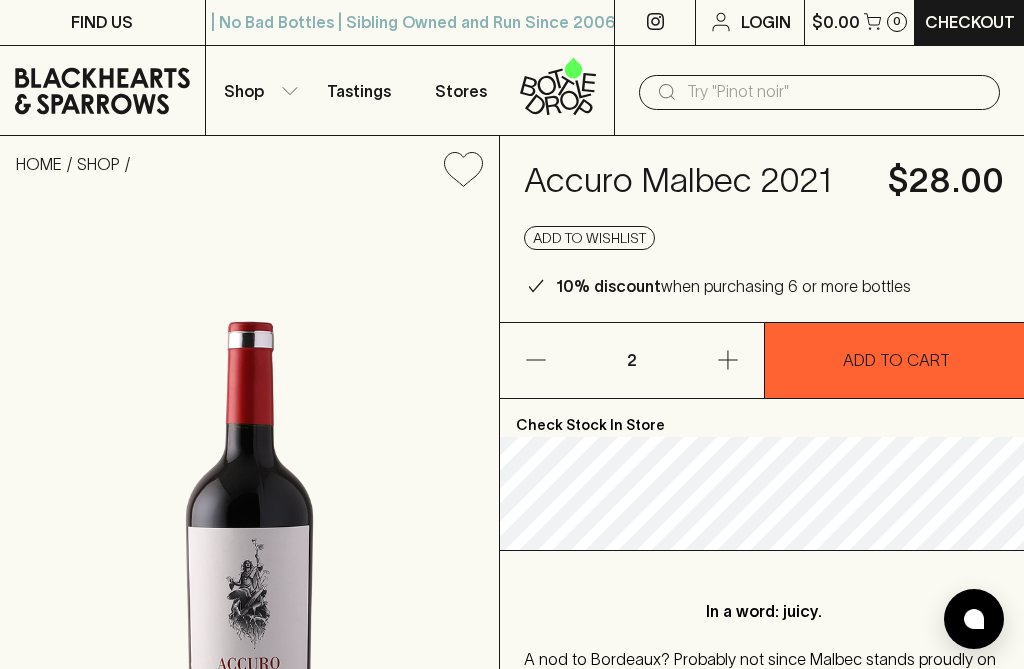click 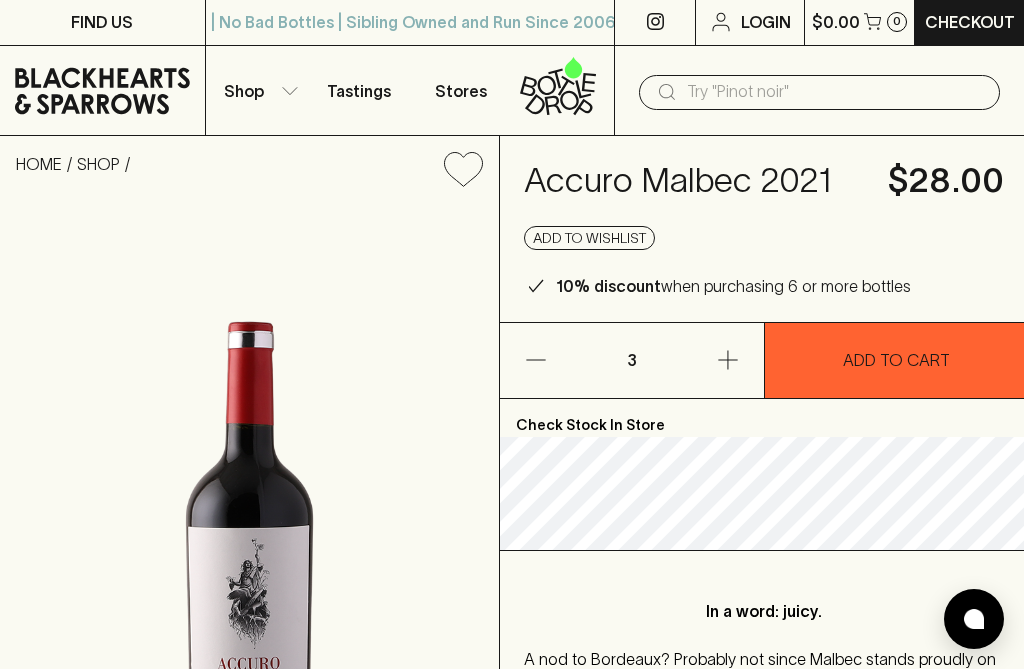 click at bounding box center (249, 553) 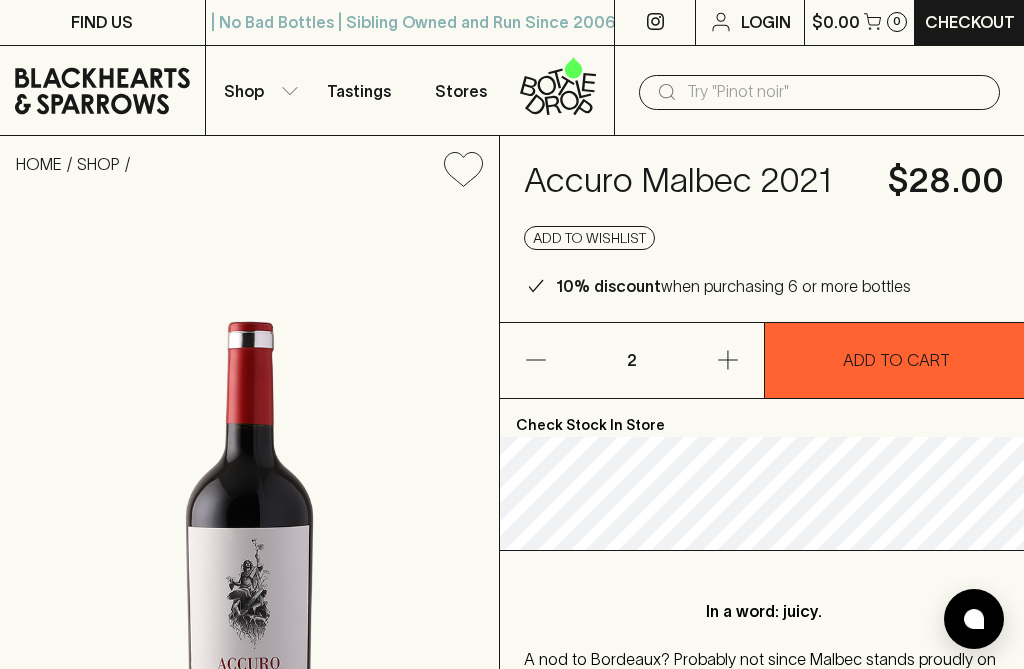 click 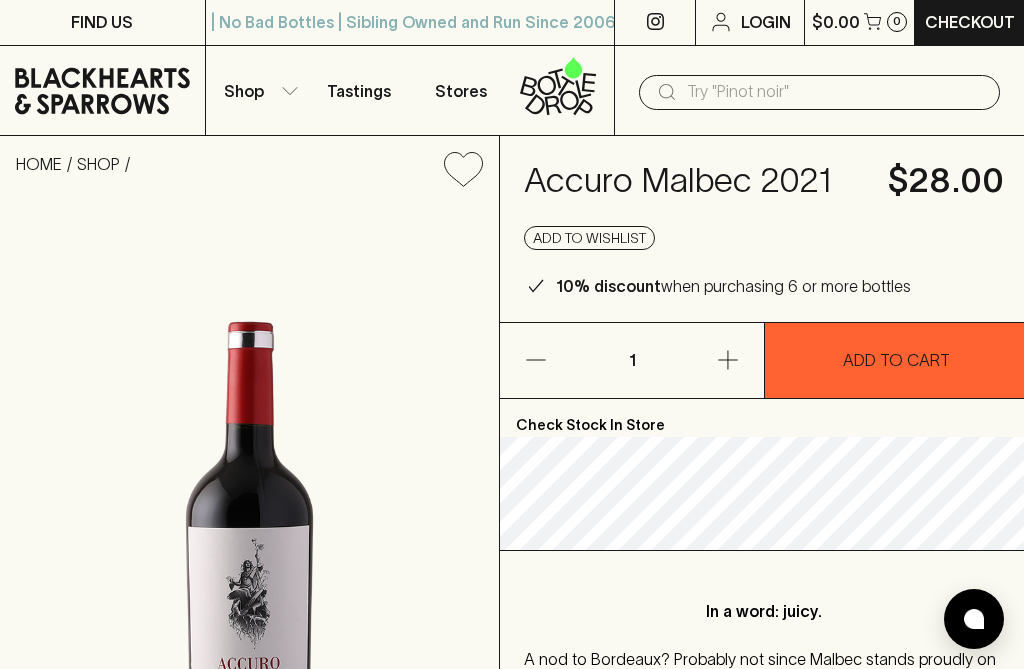 click at bounding box center [554, 360] 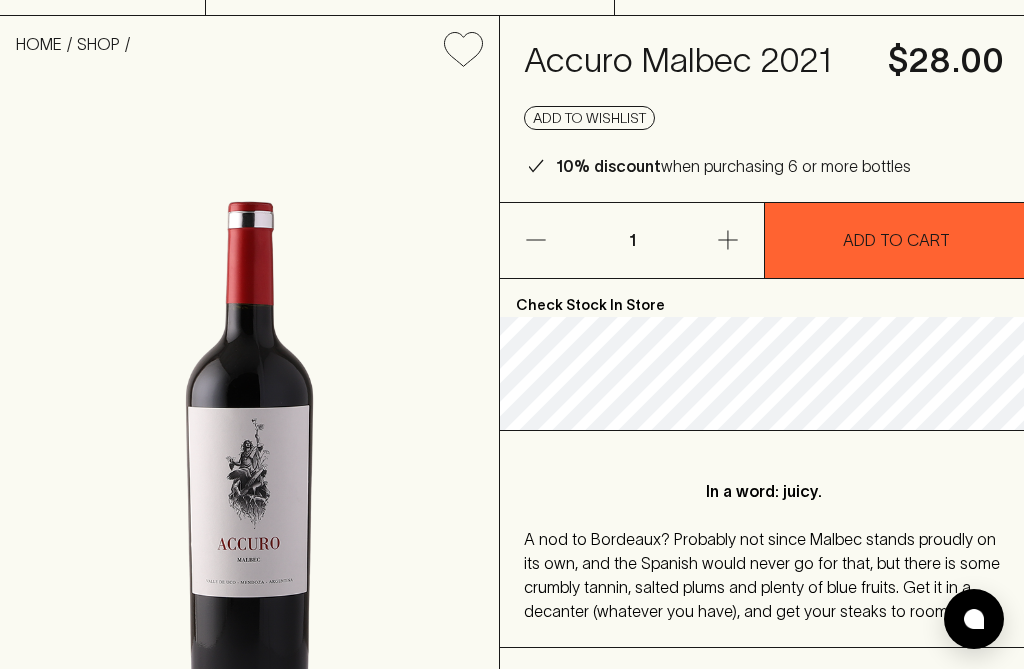 scroll, scrollTop: 0, scrollLeft: 0, axis: both 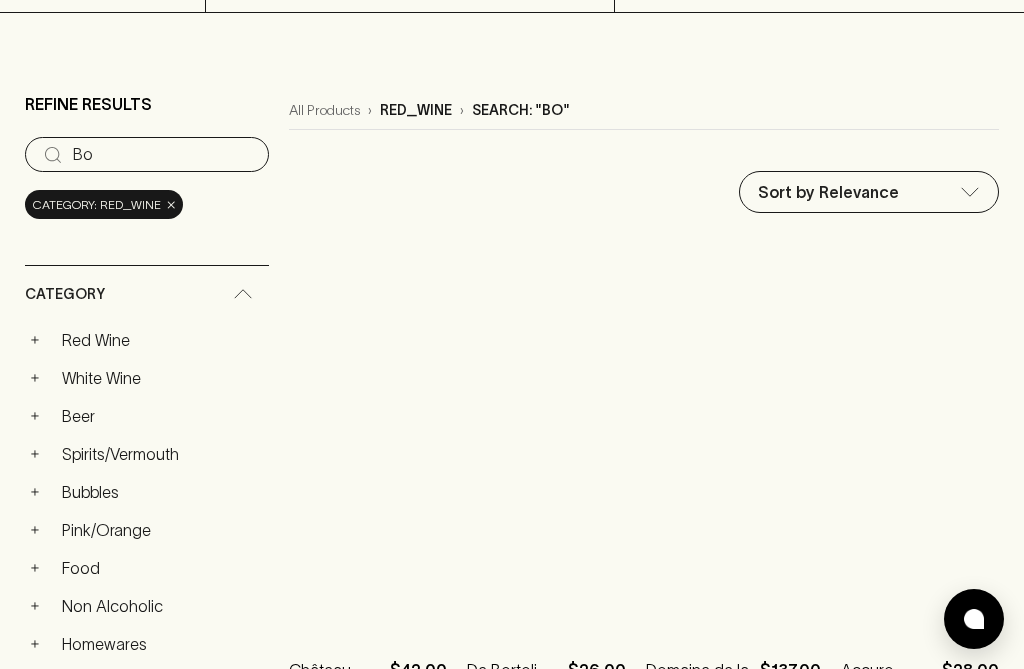 type on "Bo" 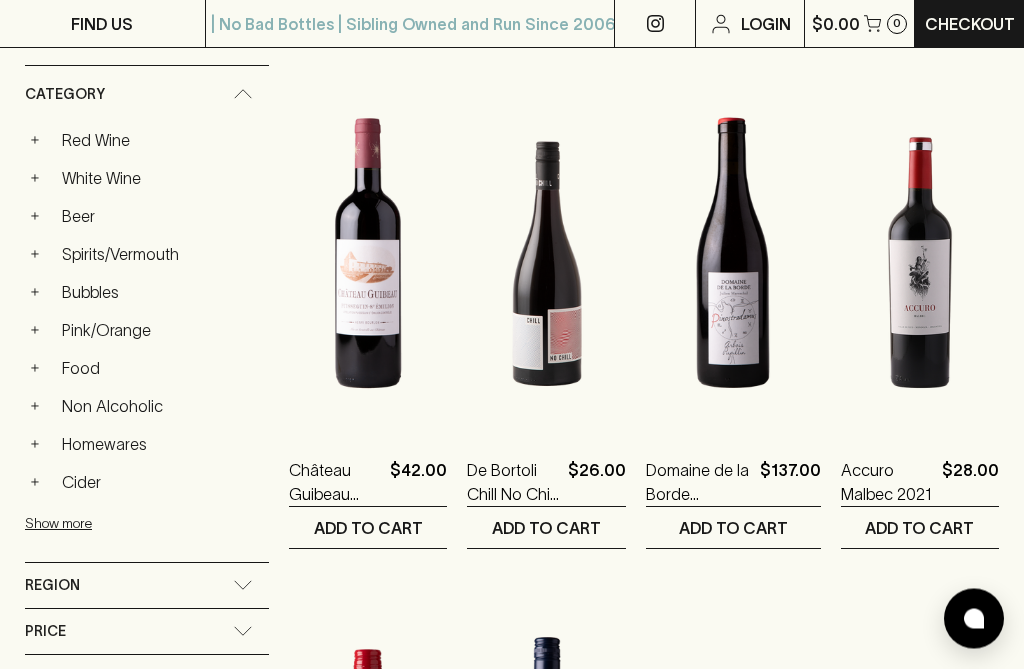scroll, scrollTop: 330, scrollLeft: 0, axis: vertical 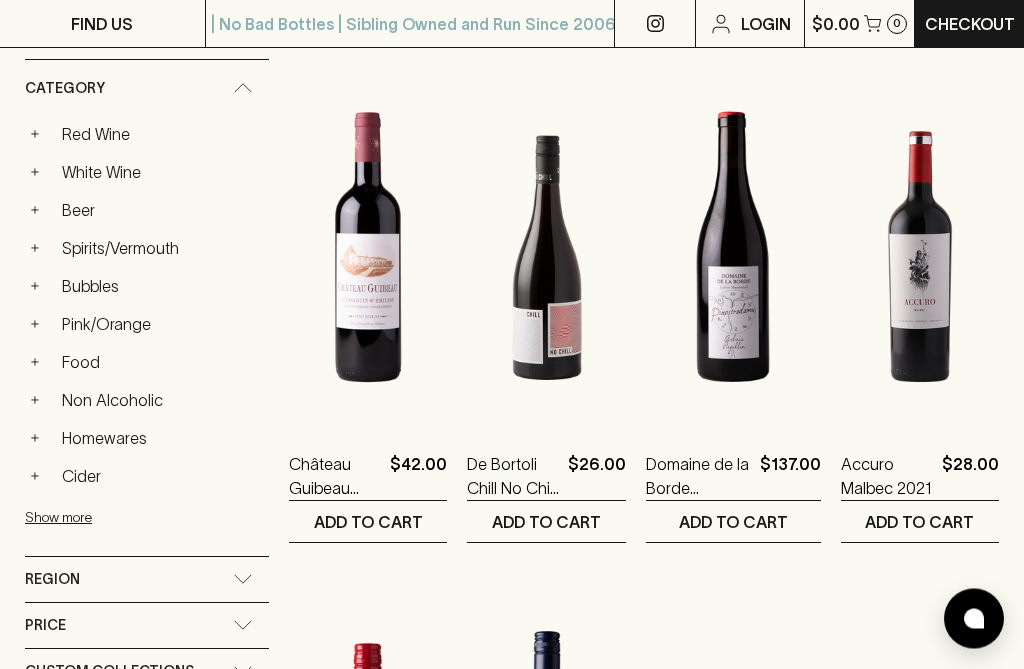 click at bounding box center [368, 248] 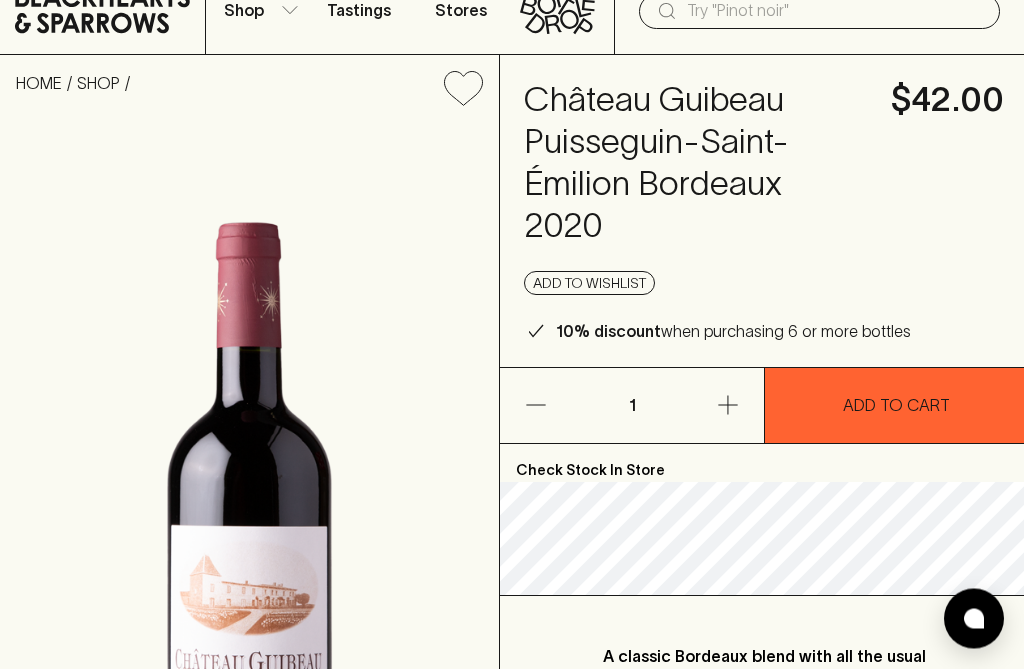 scroll, scrollTop: 0, scrollLeft: 0, axis: both 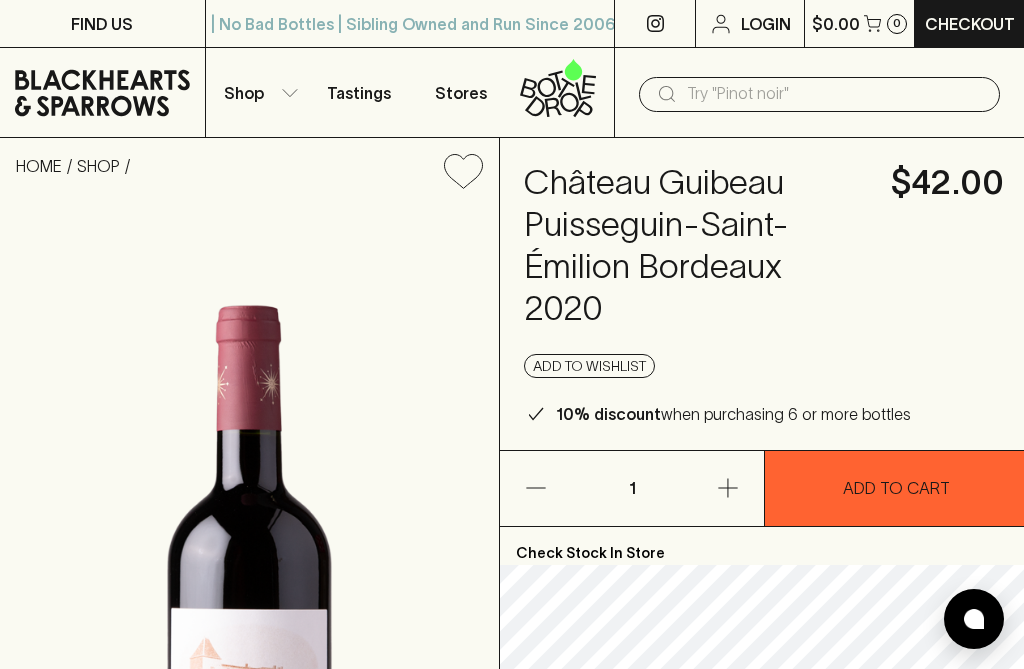 click on "Stores" at bounding box center [461, 93] 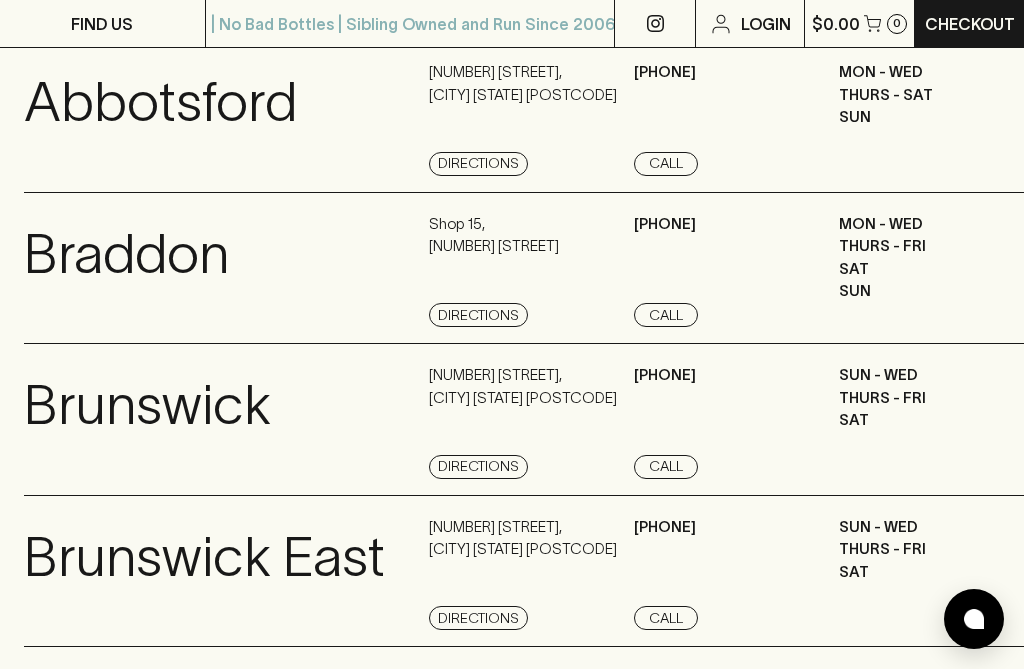 scroll, scrollTop: 0, scrollLeft: 0, axis: both 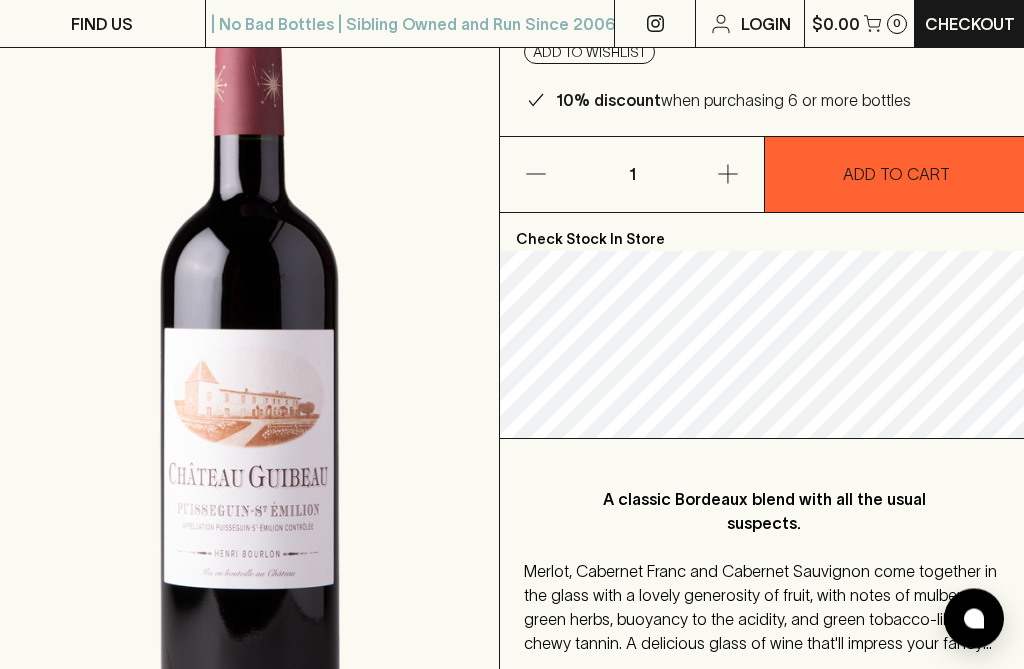 click 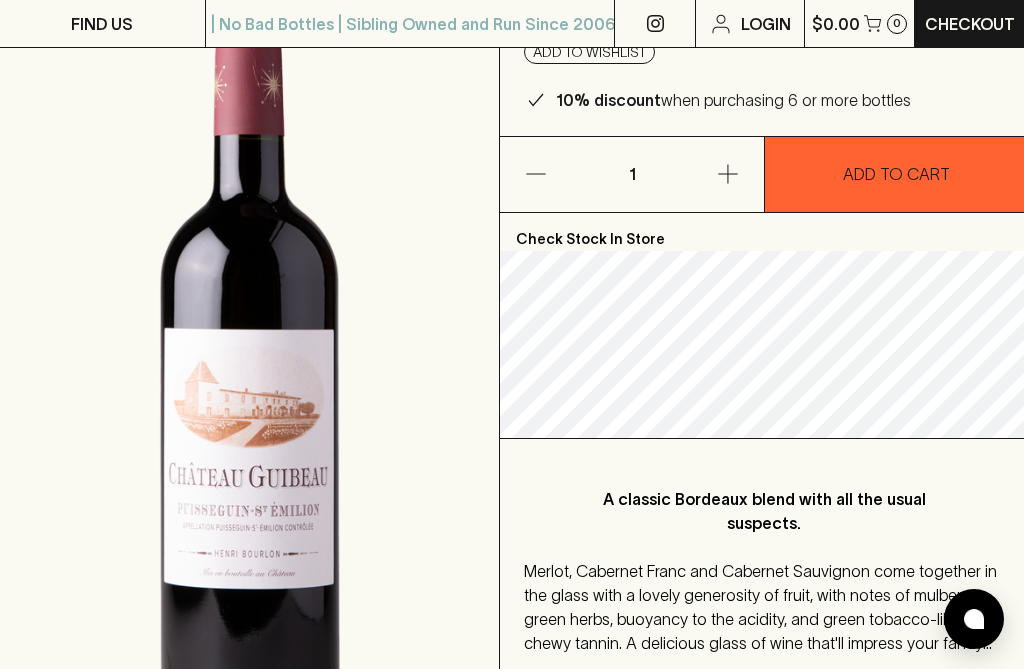 click 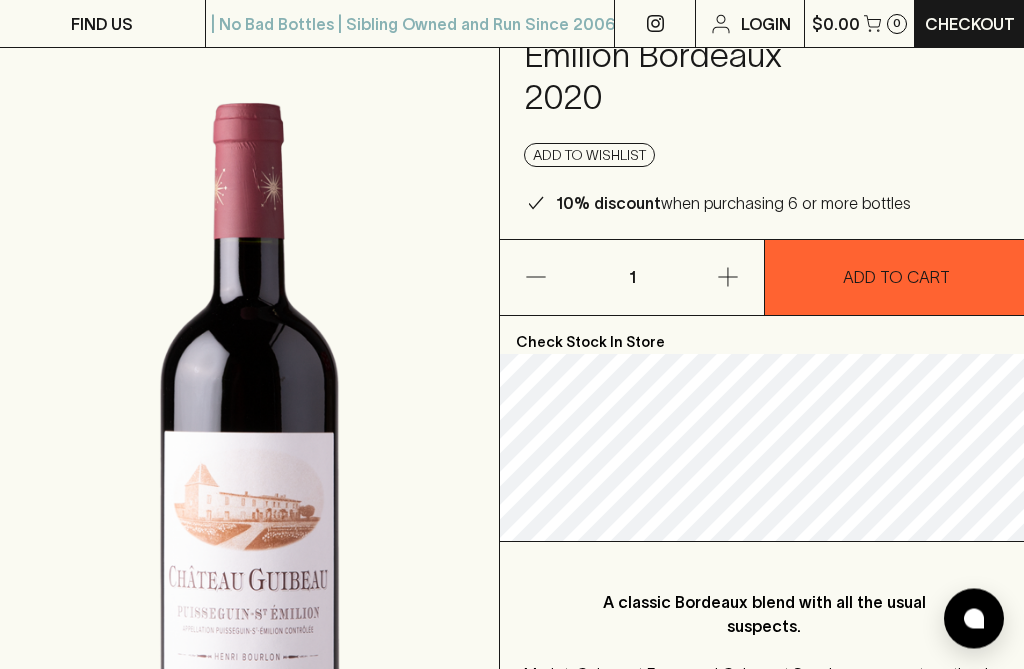 scroll, scrollTop: 210, scrollLeft: 0, axis: vertical 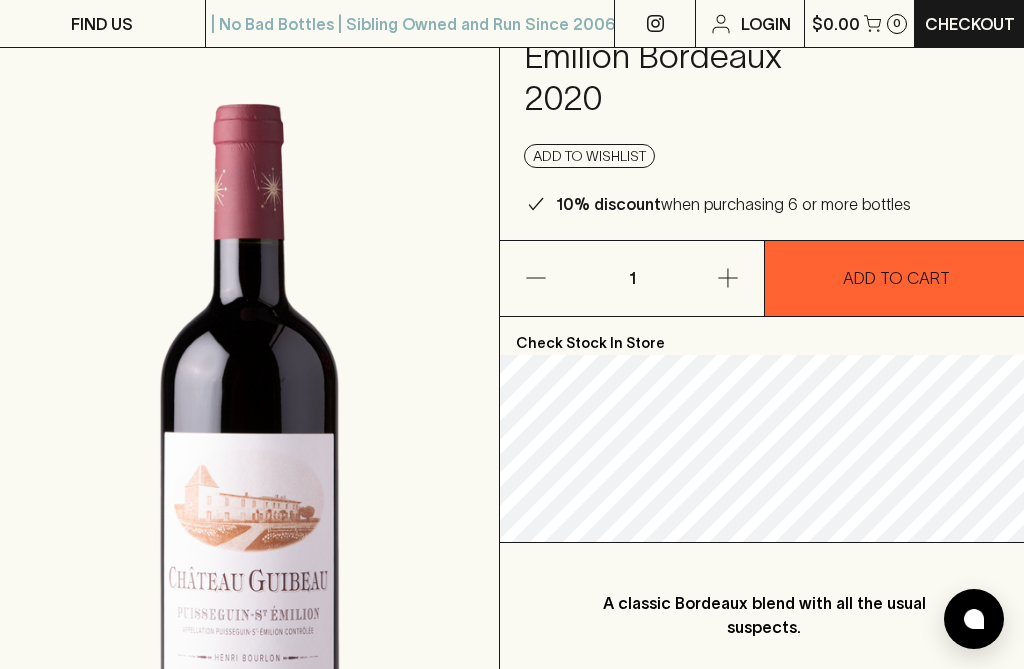 click 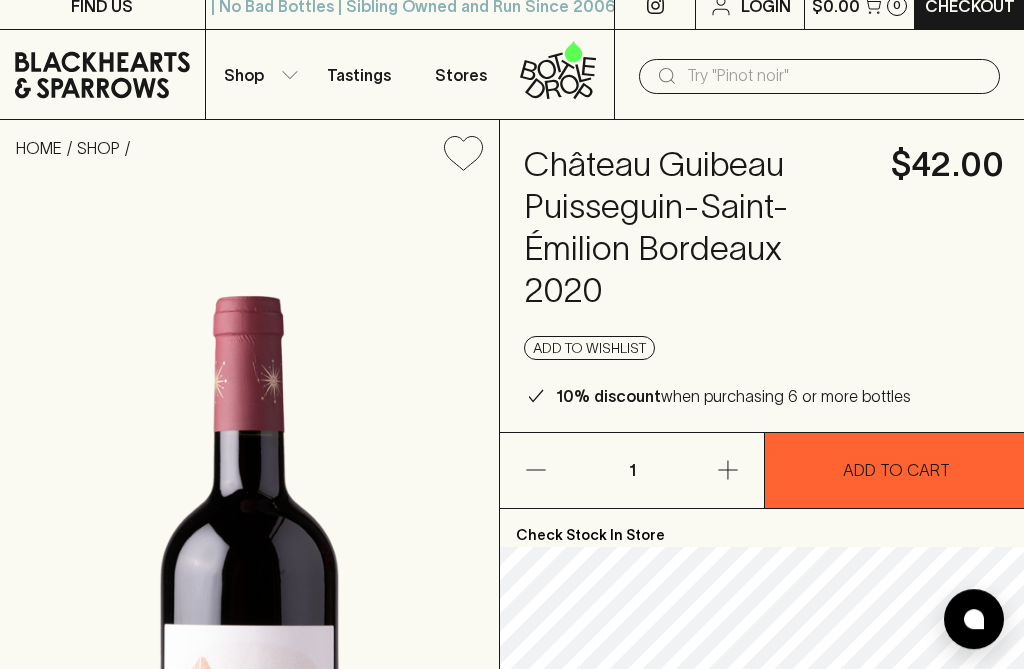 scroll, scrollTop: 0, scrollLeft: 0, axis: both 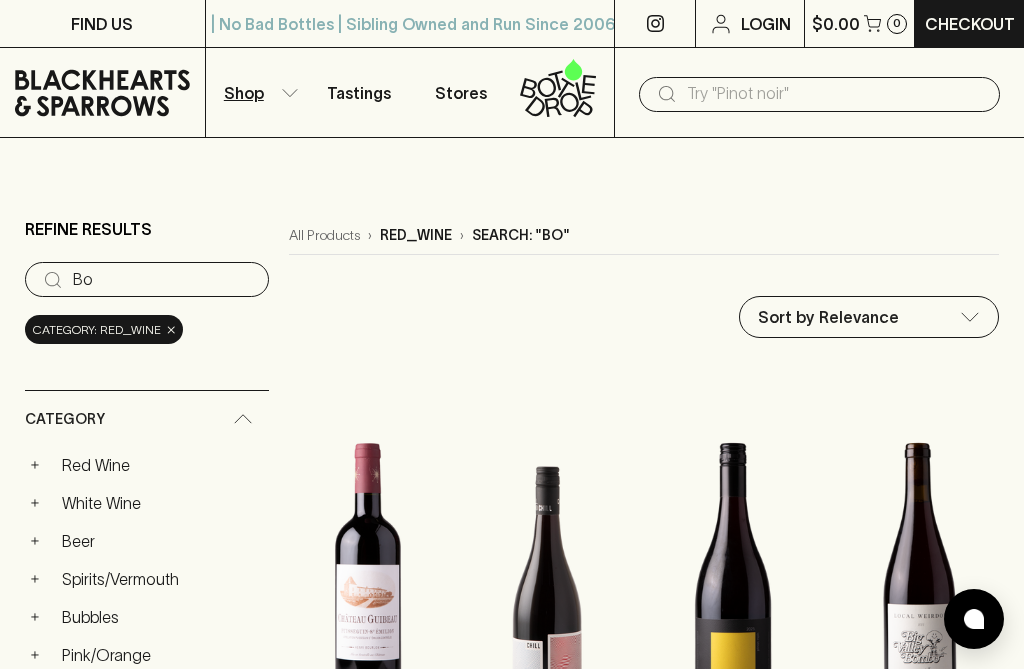 click on "Red Wine" at bounding box center [161, 465] 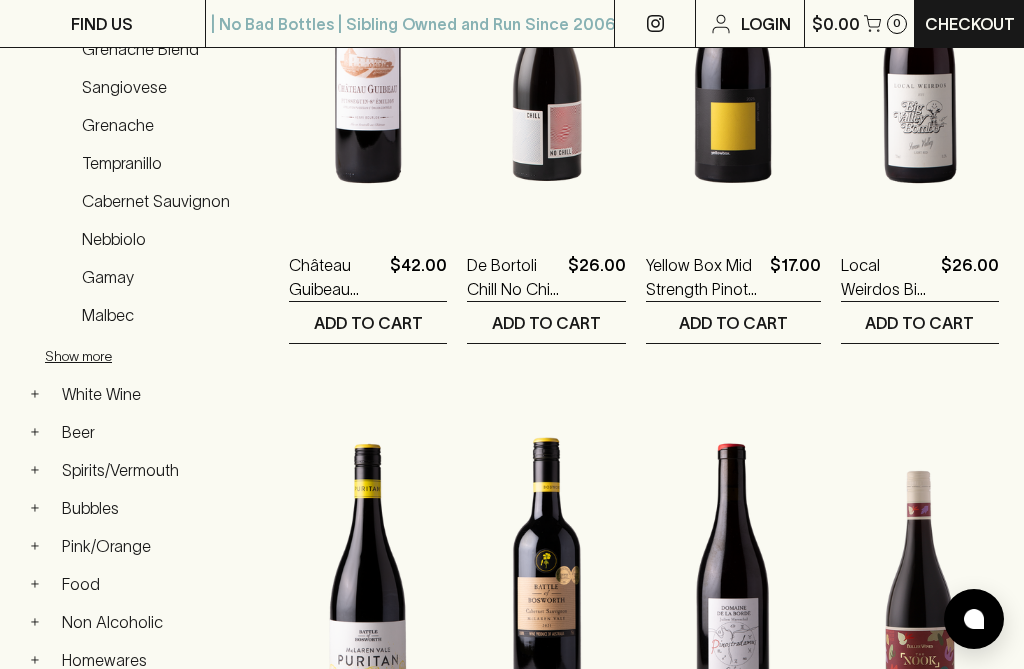 scroll, scrollTop: 0, scrollLeft: 0, axis: both 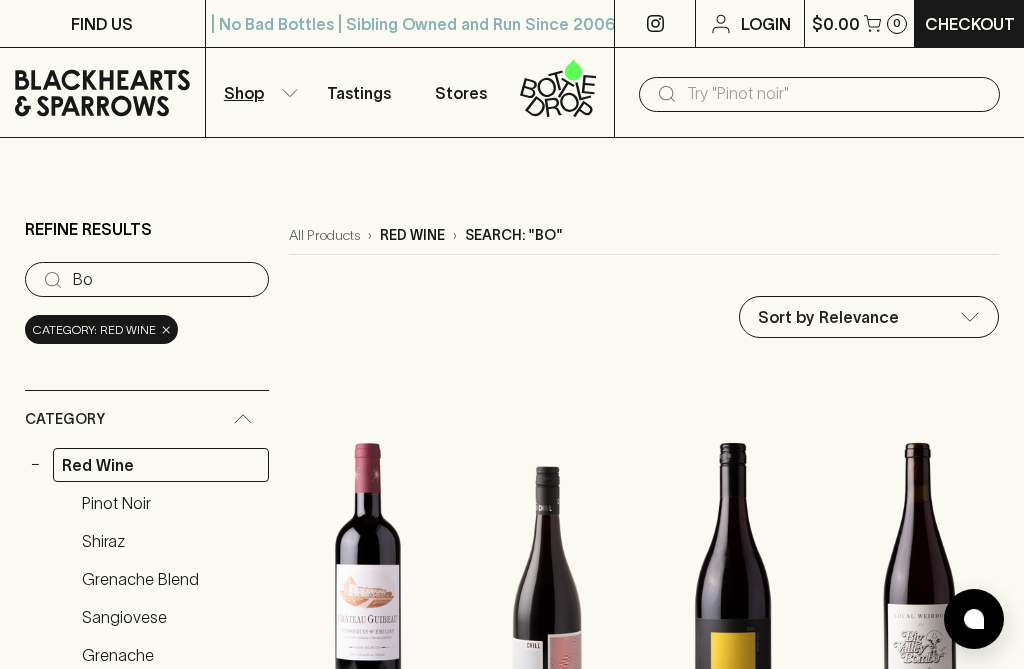 click on "Shop" at bounding box center [244, 93] 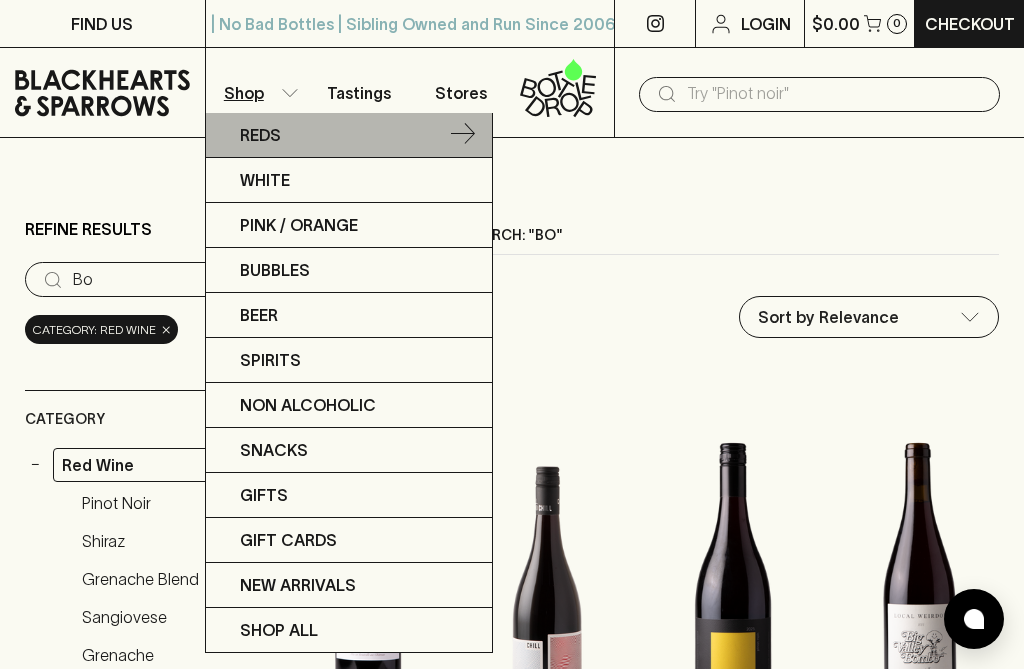 click on "Reds" at bounding box center (260, 135) 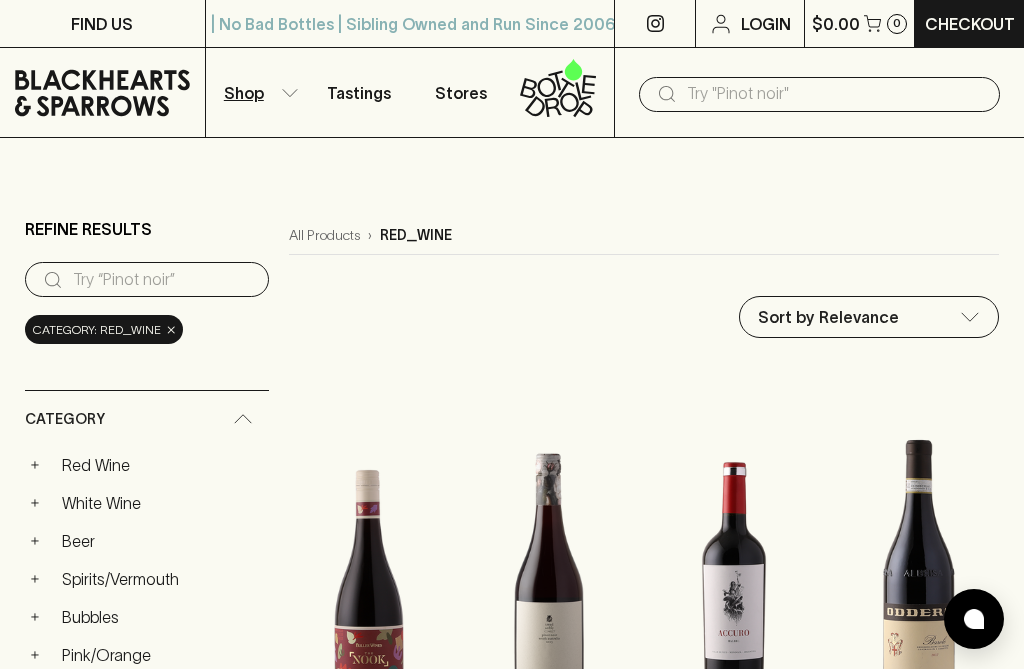 click at bounding box center (163, 280) 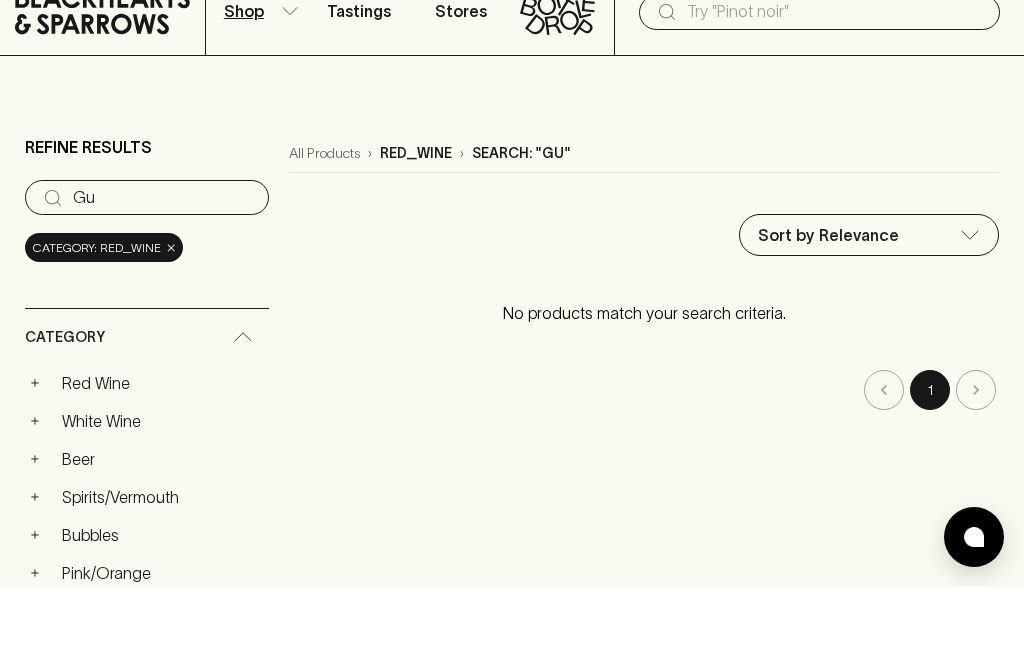 type on "G" 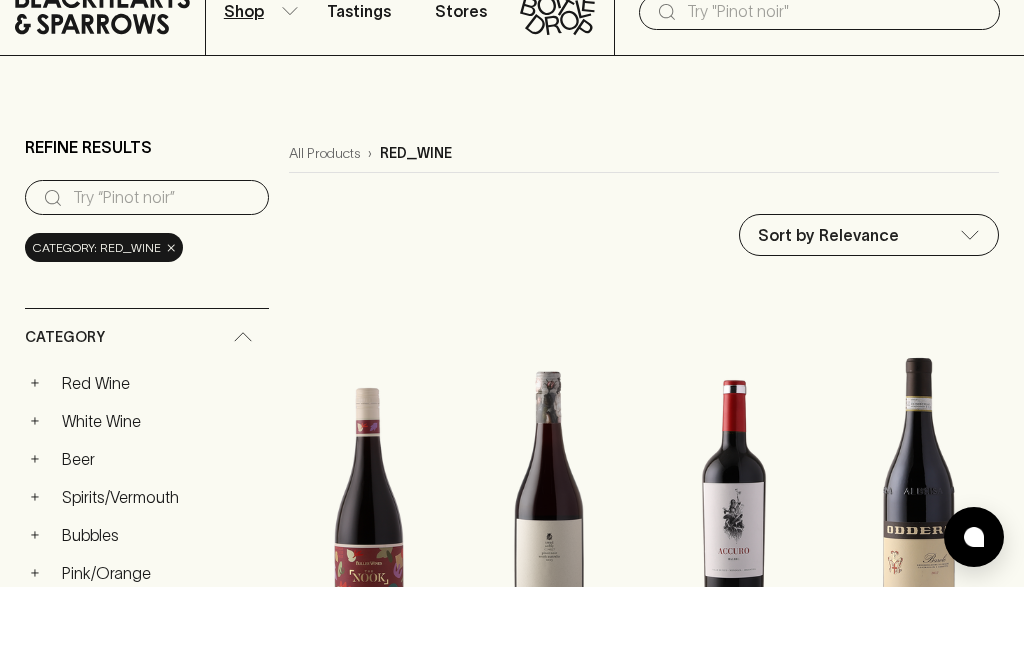 type on "B" 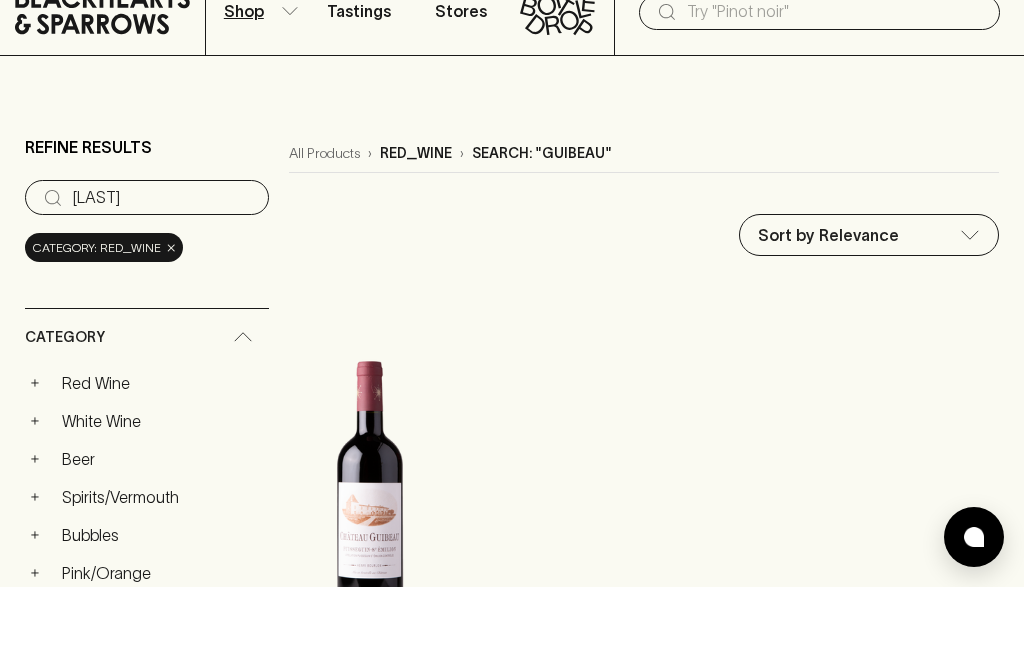 type on "[LAST]" 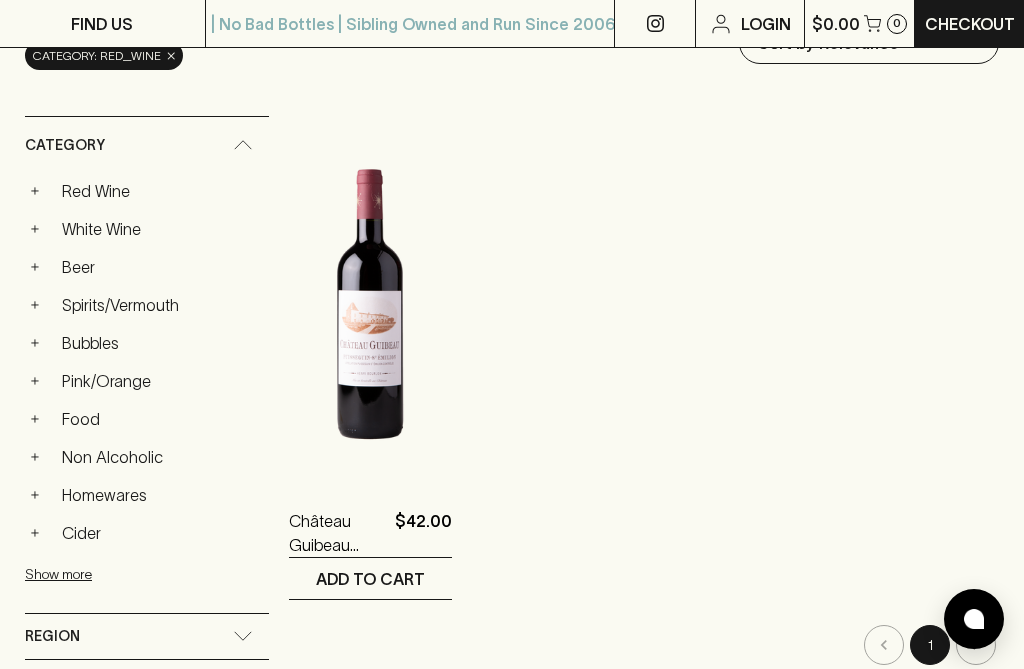 scroll, scrollTop: 374, scrollLeft: 0, axis: vertical 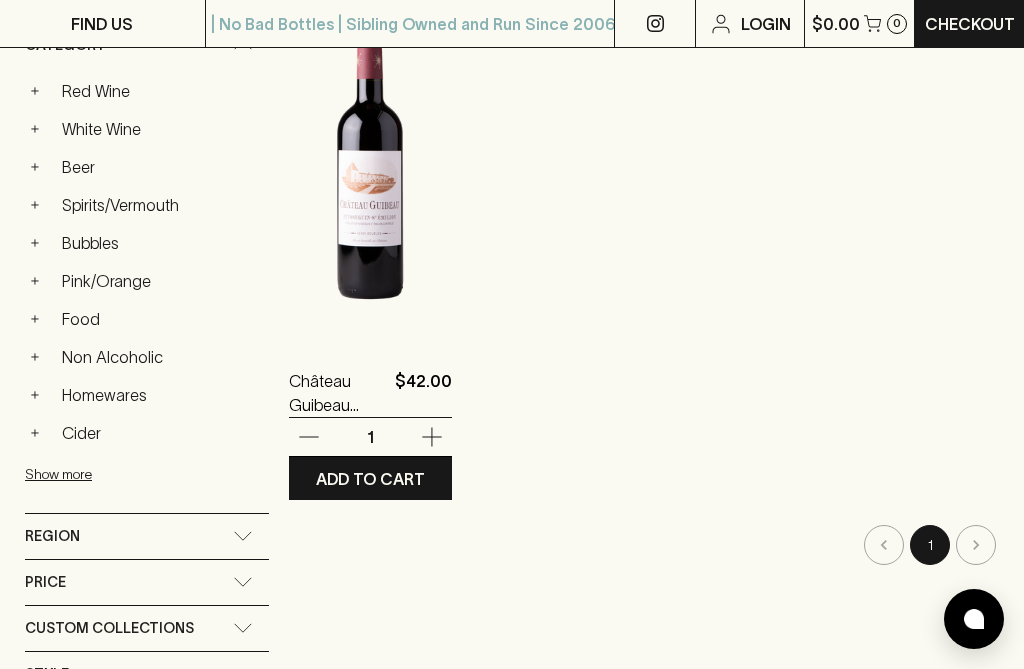 click 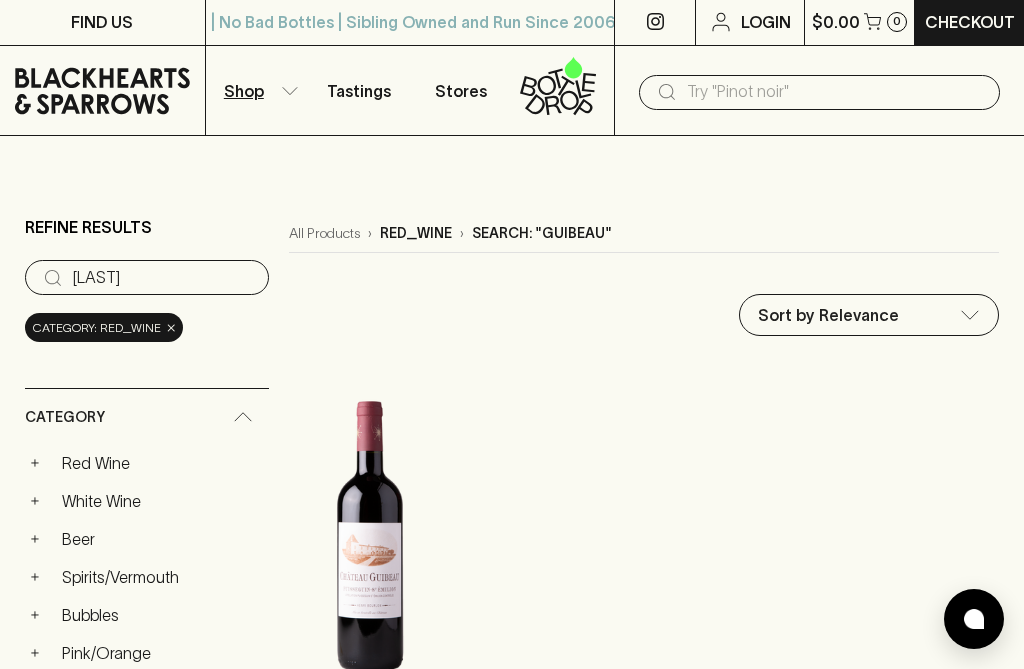 scroll, scrollTop: 0, scrollLeft: 0, axis: both 